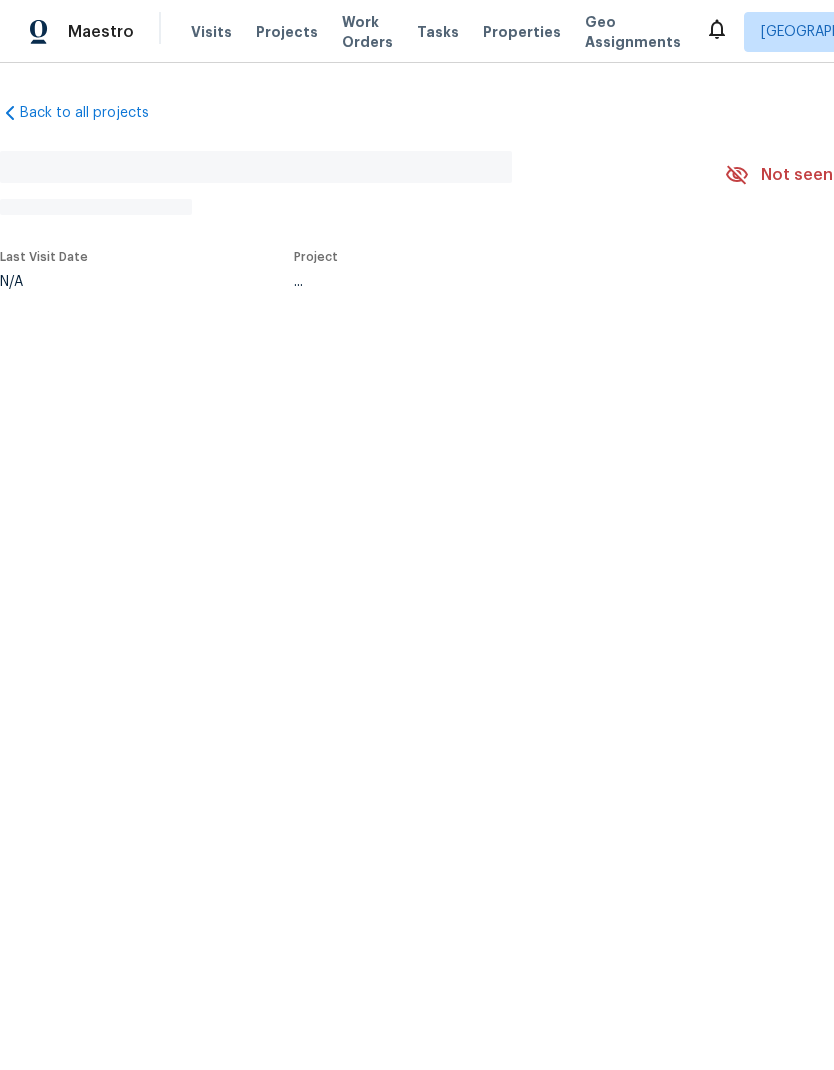 scroll, scrollTop: 0, scrollLeft: 0, axis: both 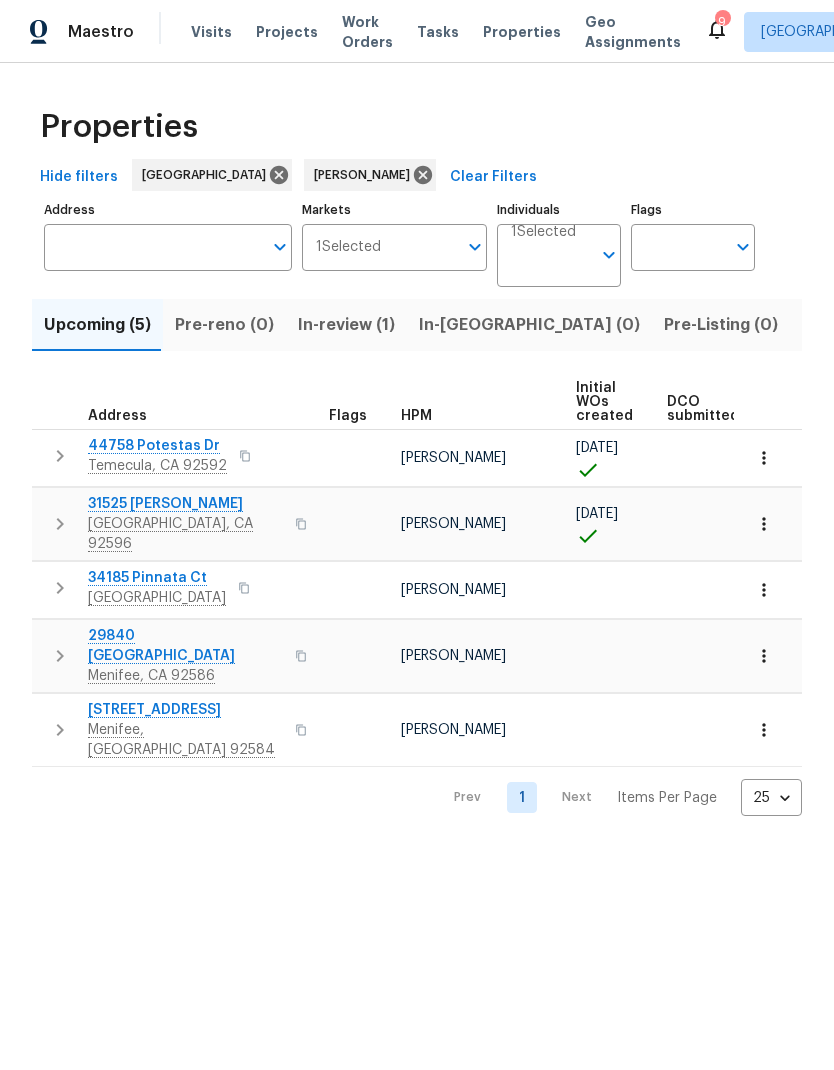 click on "Visits" at bounding box center [211, 32] 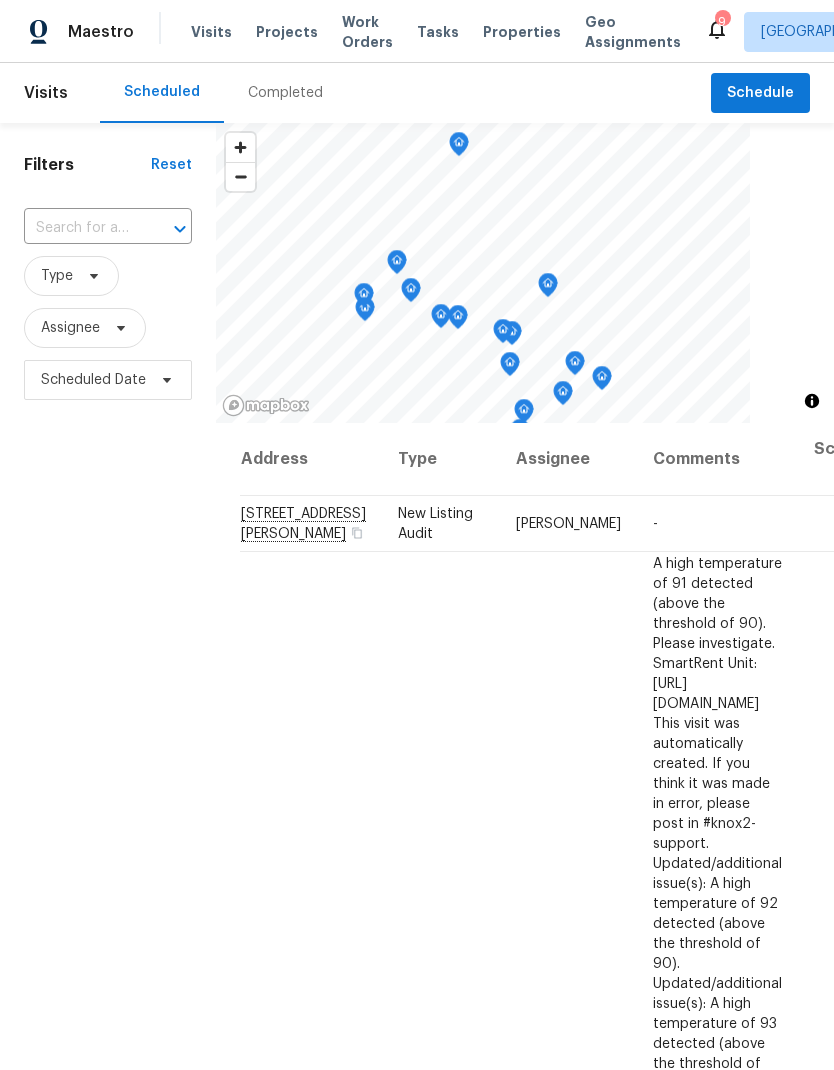 click at bounding box center (80, 228) 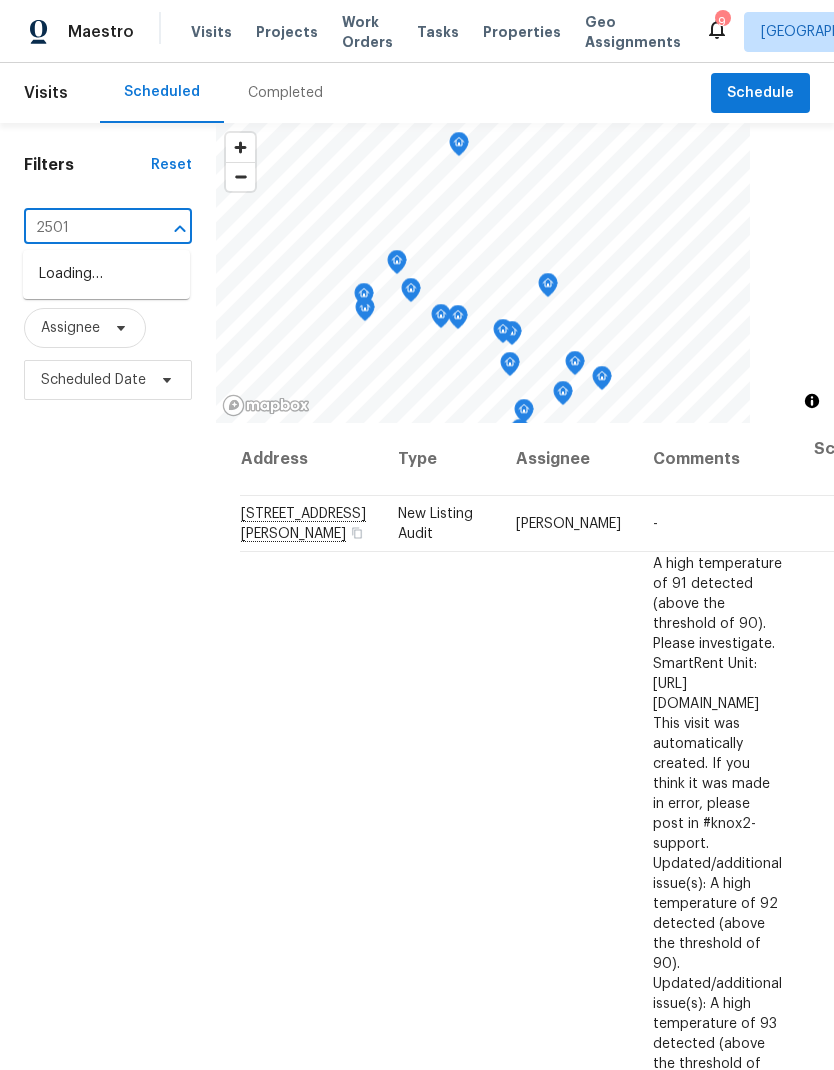 type on "25012" 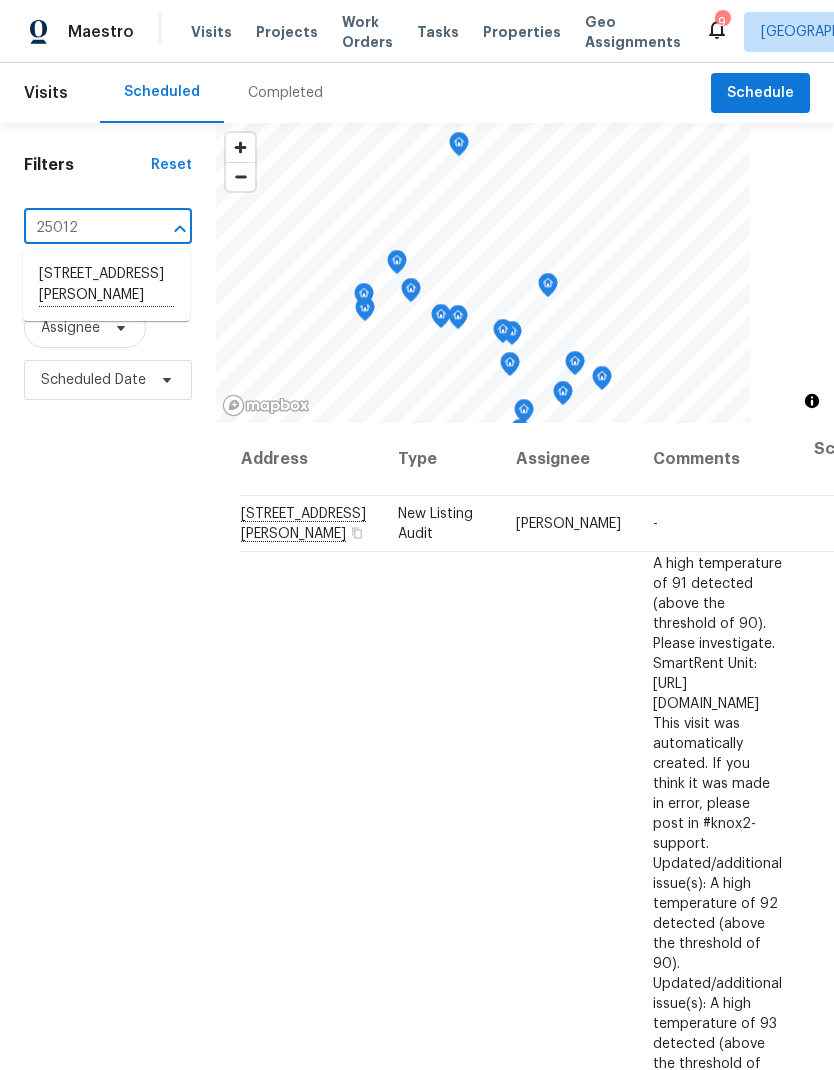 click on "[STREET_ADDRESS][PERSON_NAME]" at bounding box center [106, 285] 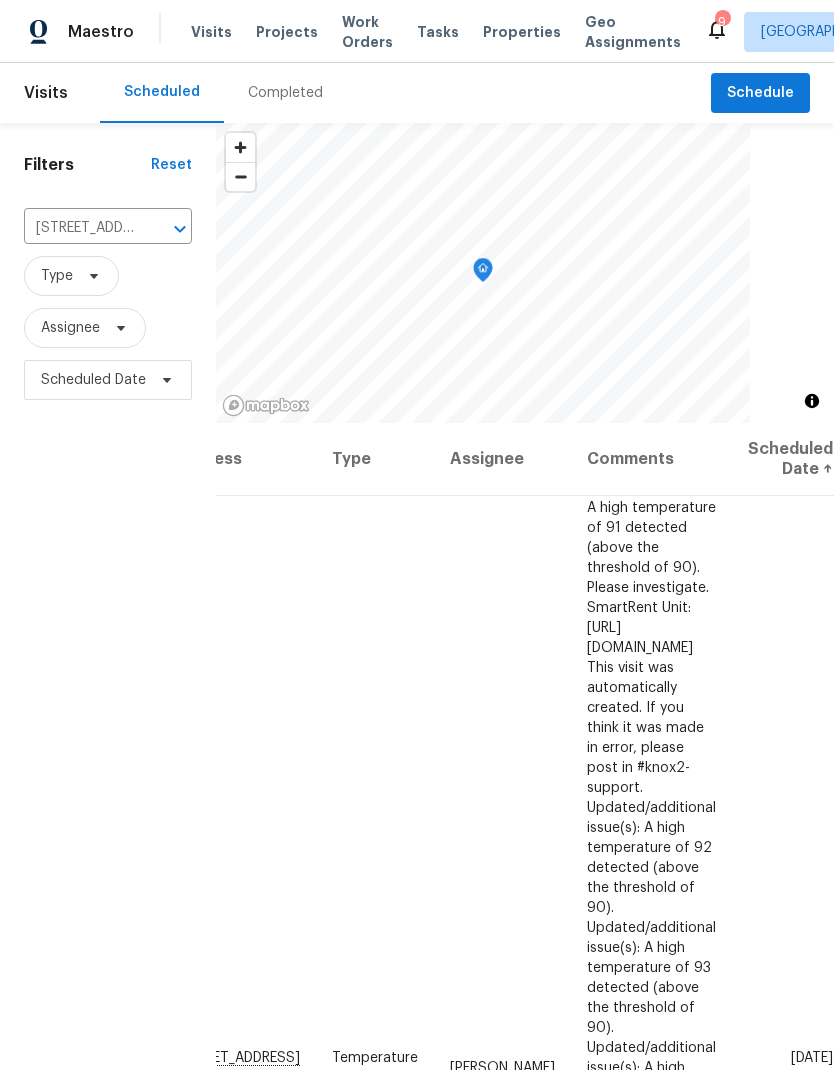 scroll, scrollTop: 0, scrollLeft: 155, axis: horizontal 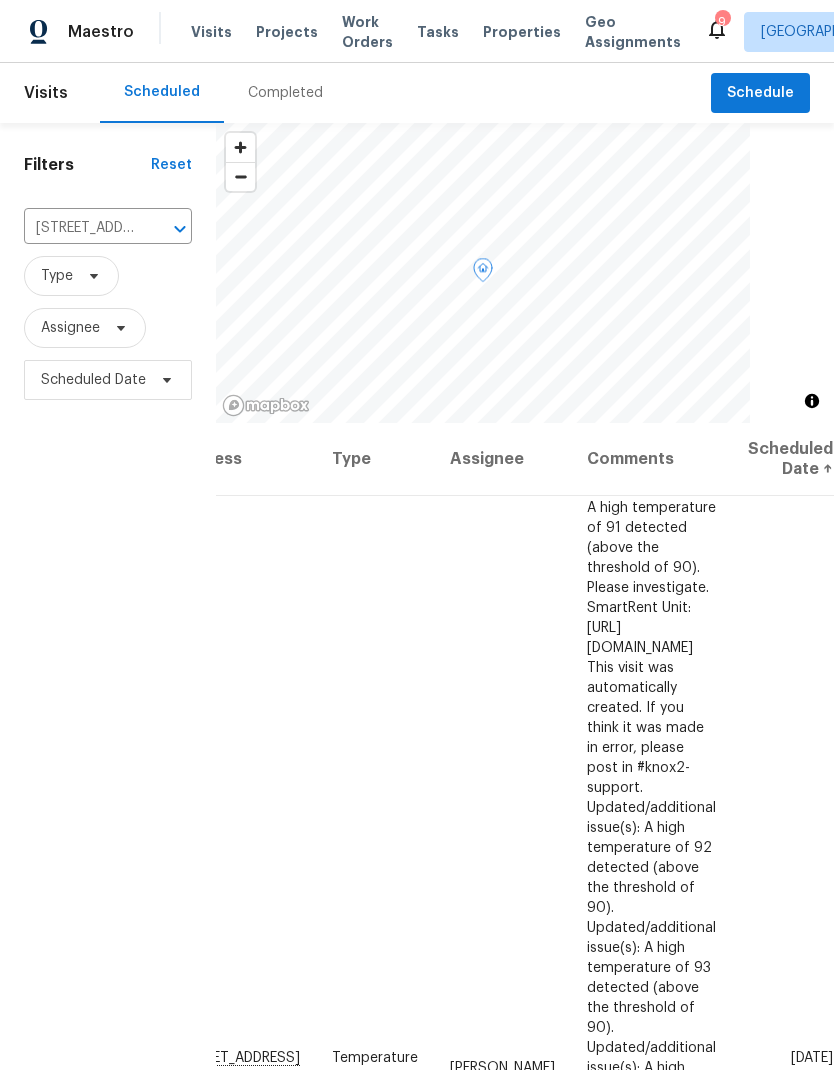click 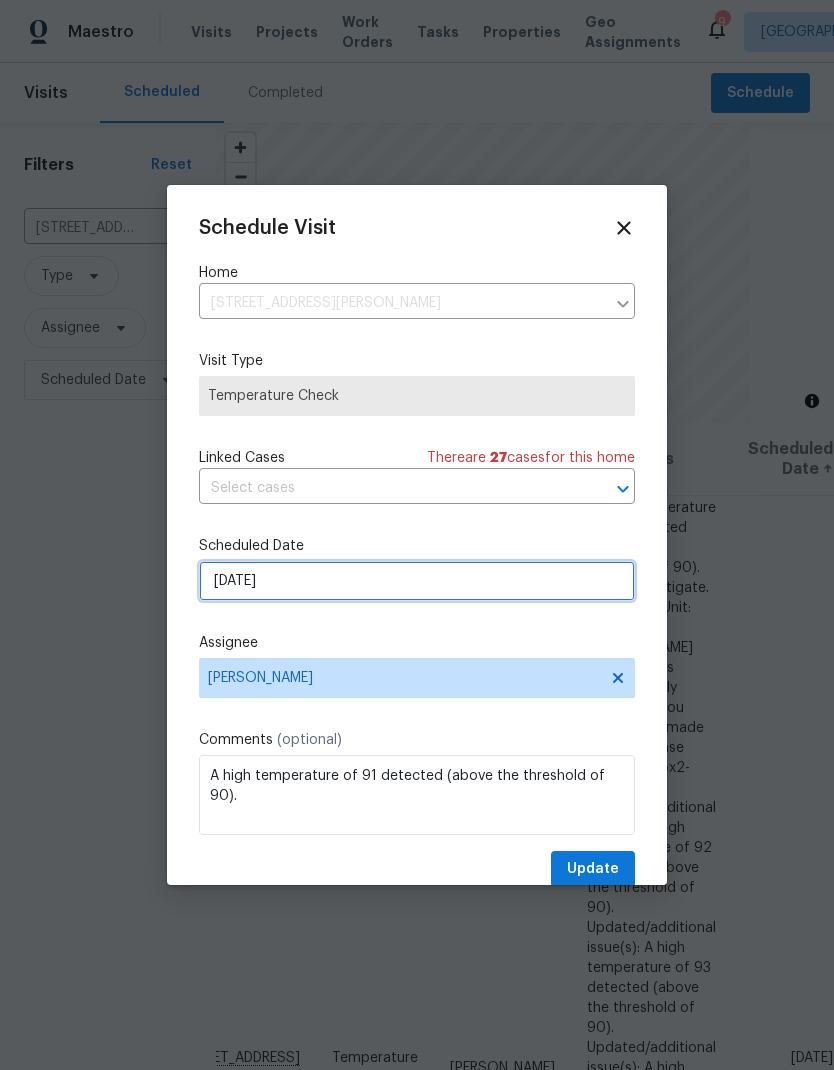 click on "[DATE]" at bounding box center (417, 581) 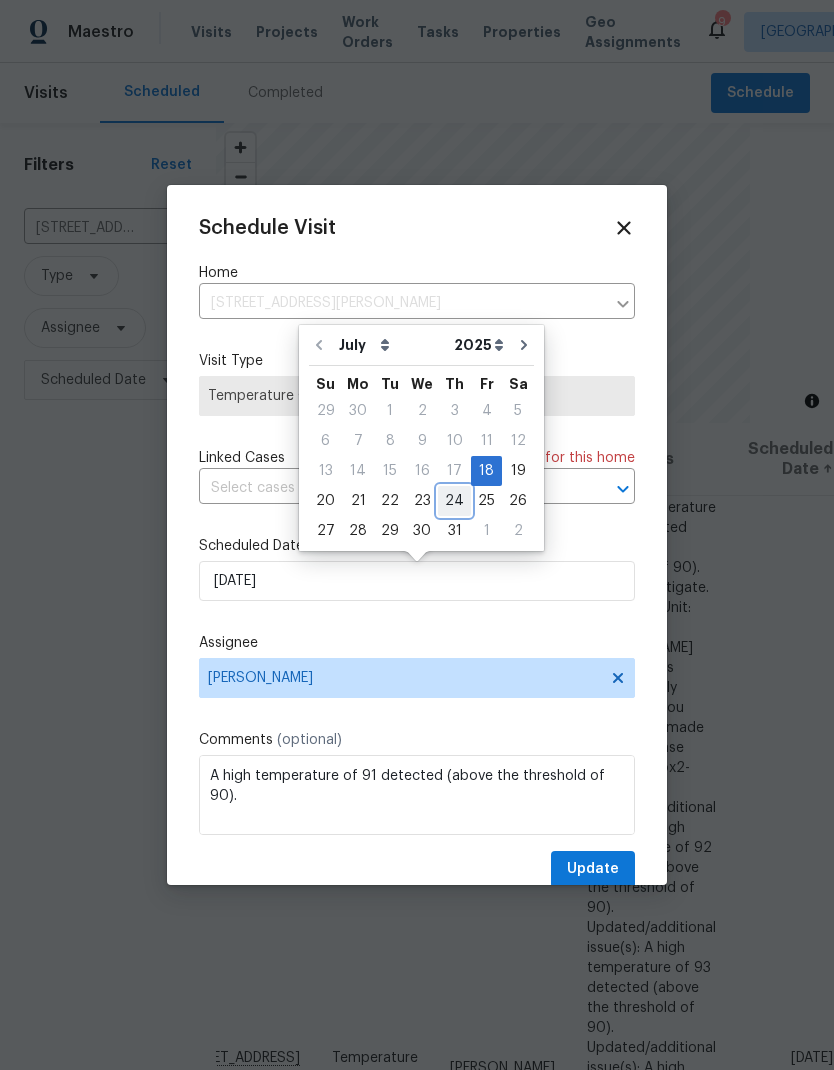 click on "24" at bounding box center (454, 501) 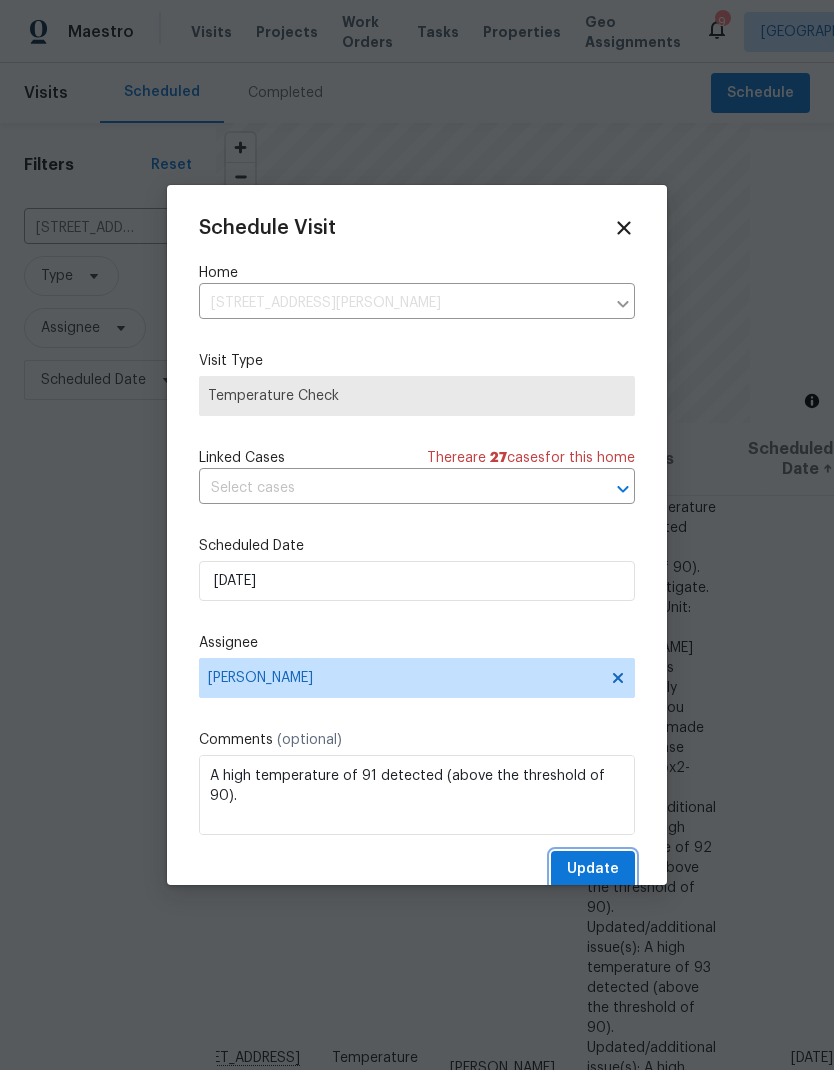 click on "Update" at bounding box center [593, 869] 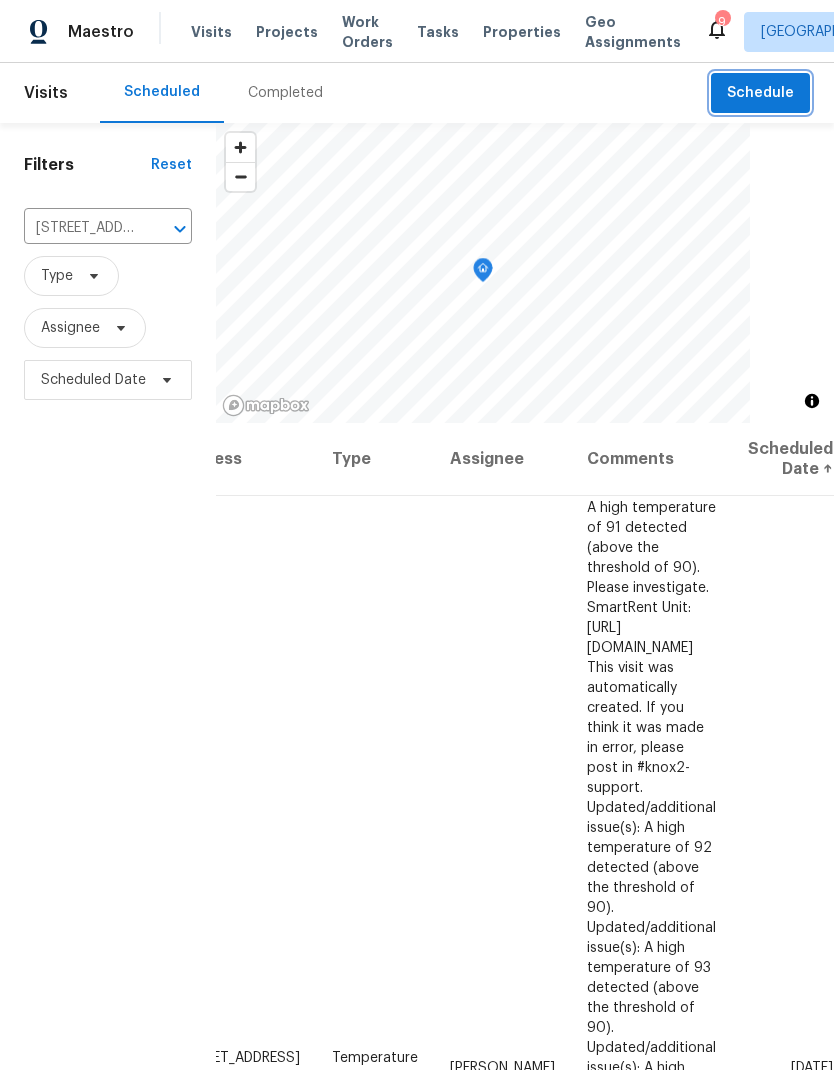 click on "Schedule" at bounding box center (760, 93) 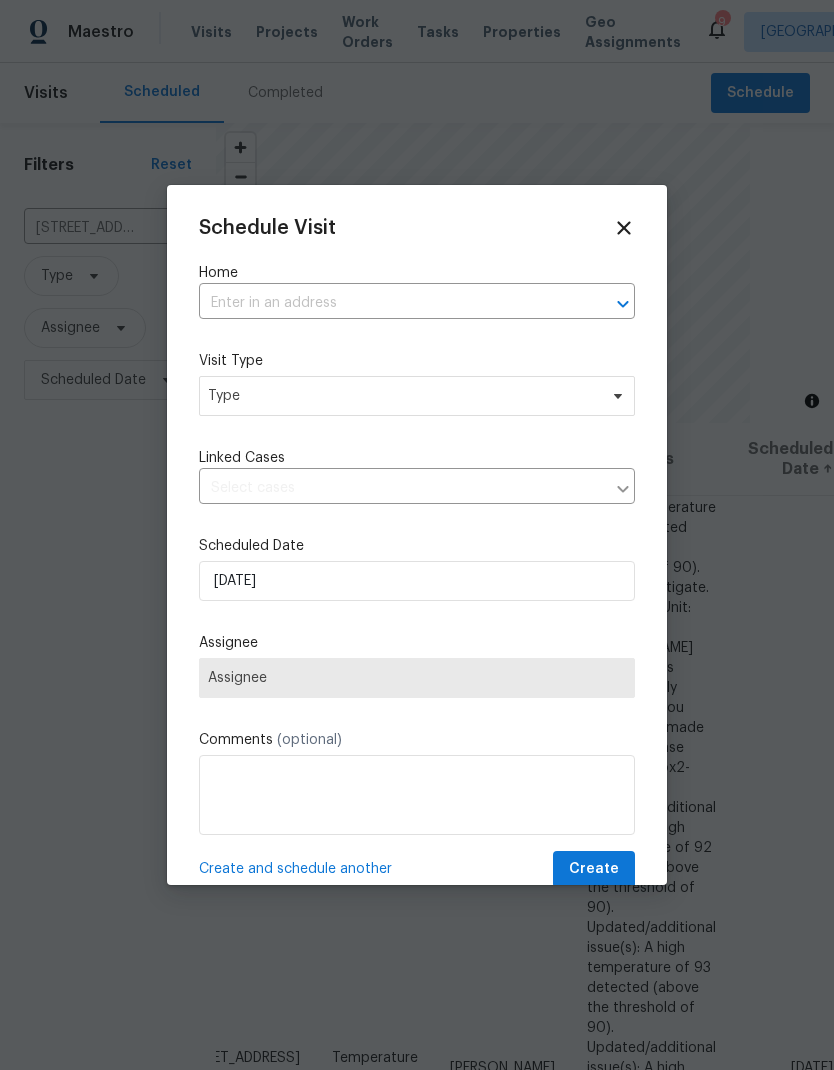 click at bounding box center [389, 303] 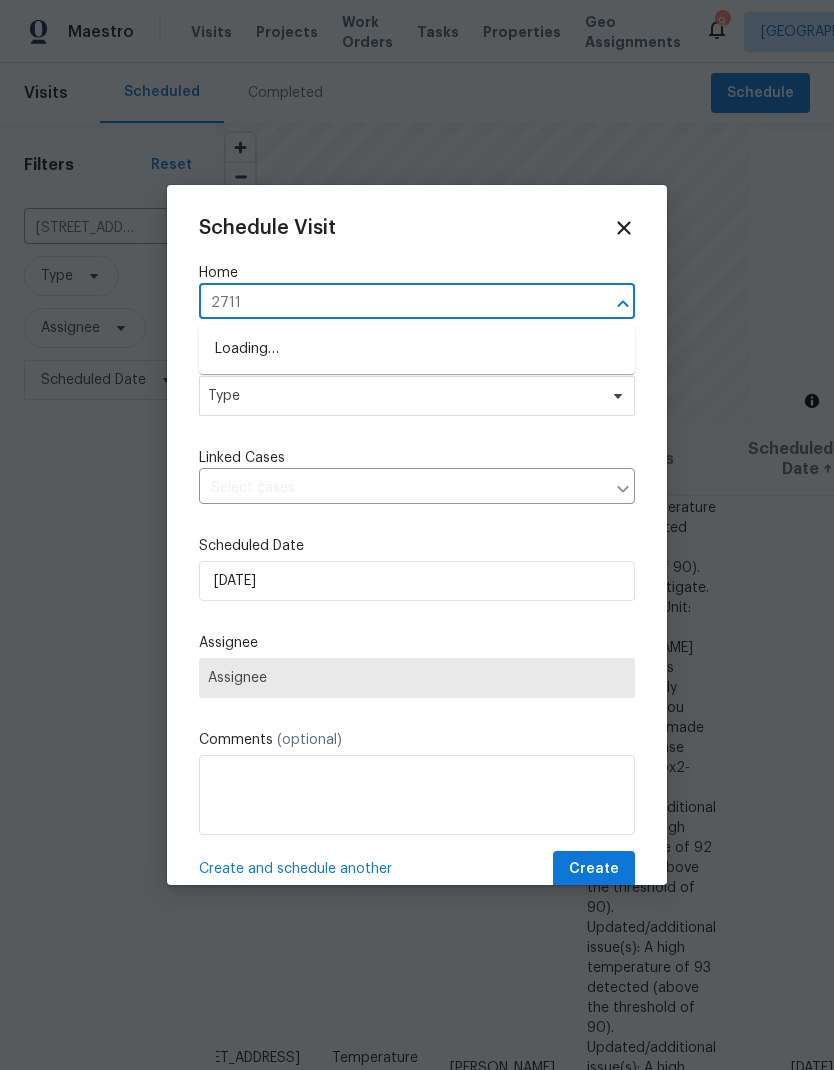 type on "27117" 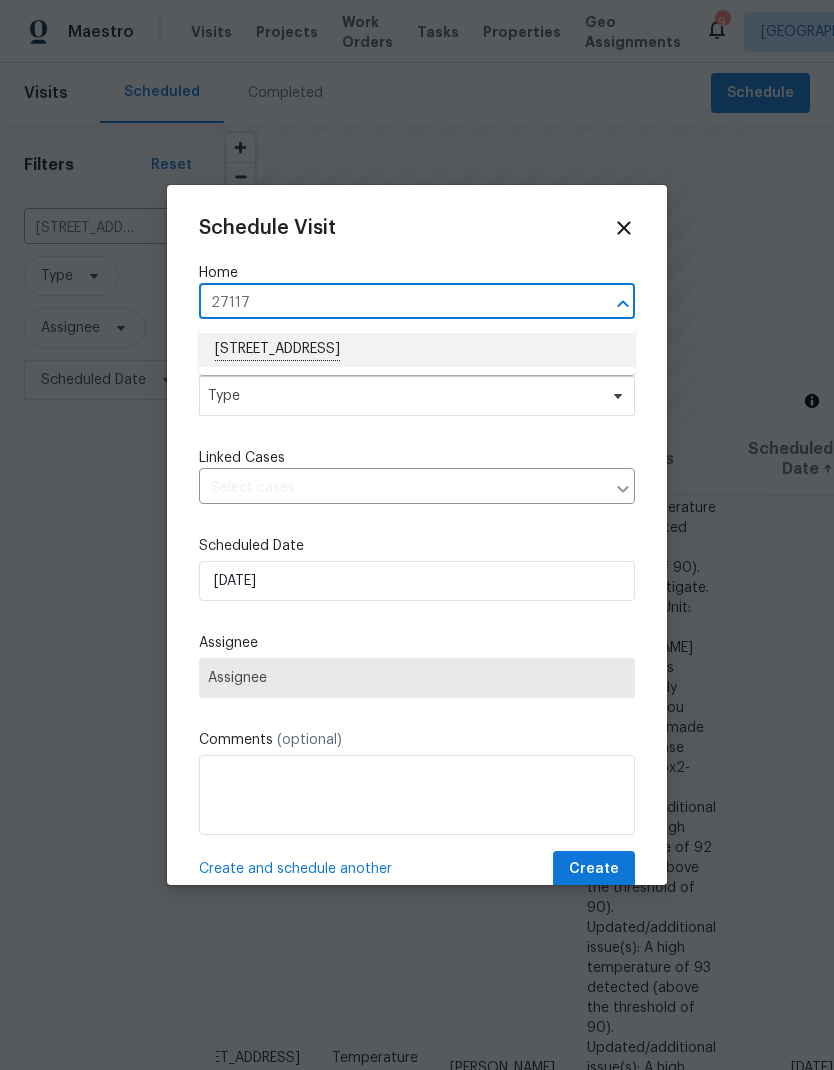 click on "[STREET_ADDRESS]" at bounding box center [417, 350] 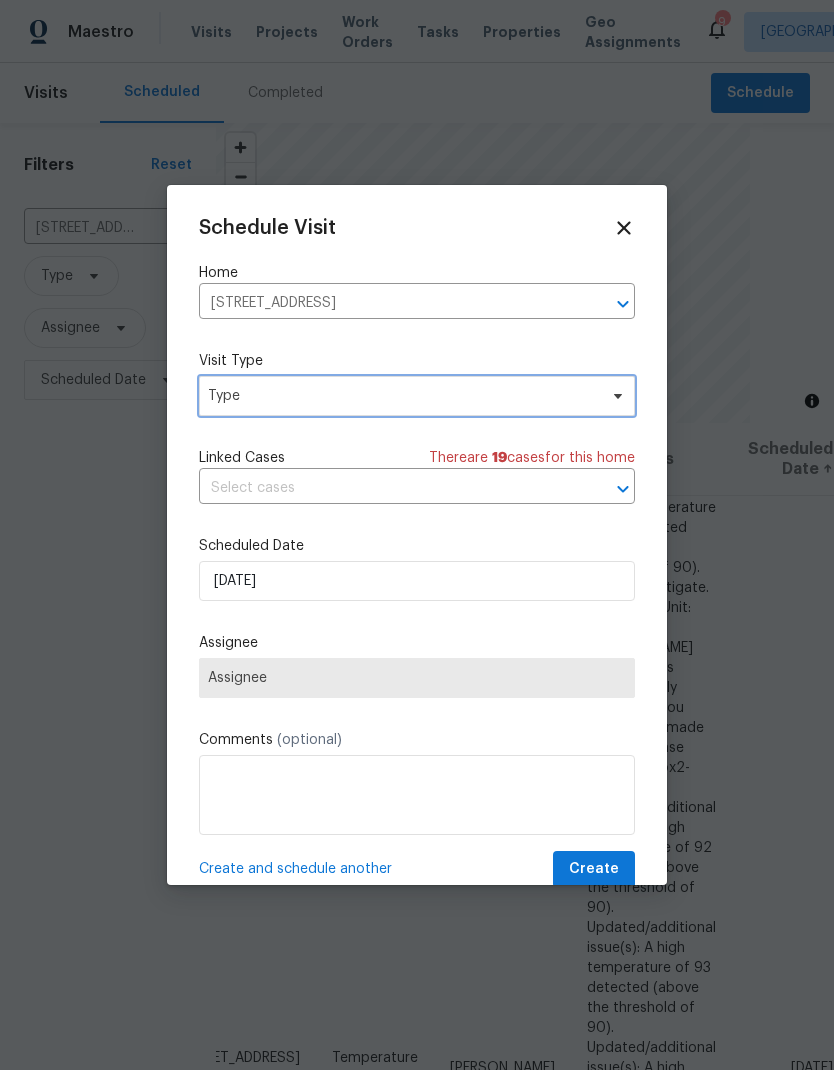 click on "Type" at bounding box center [402, 396] 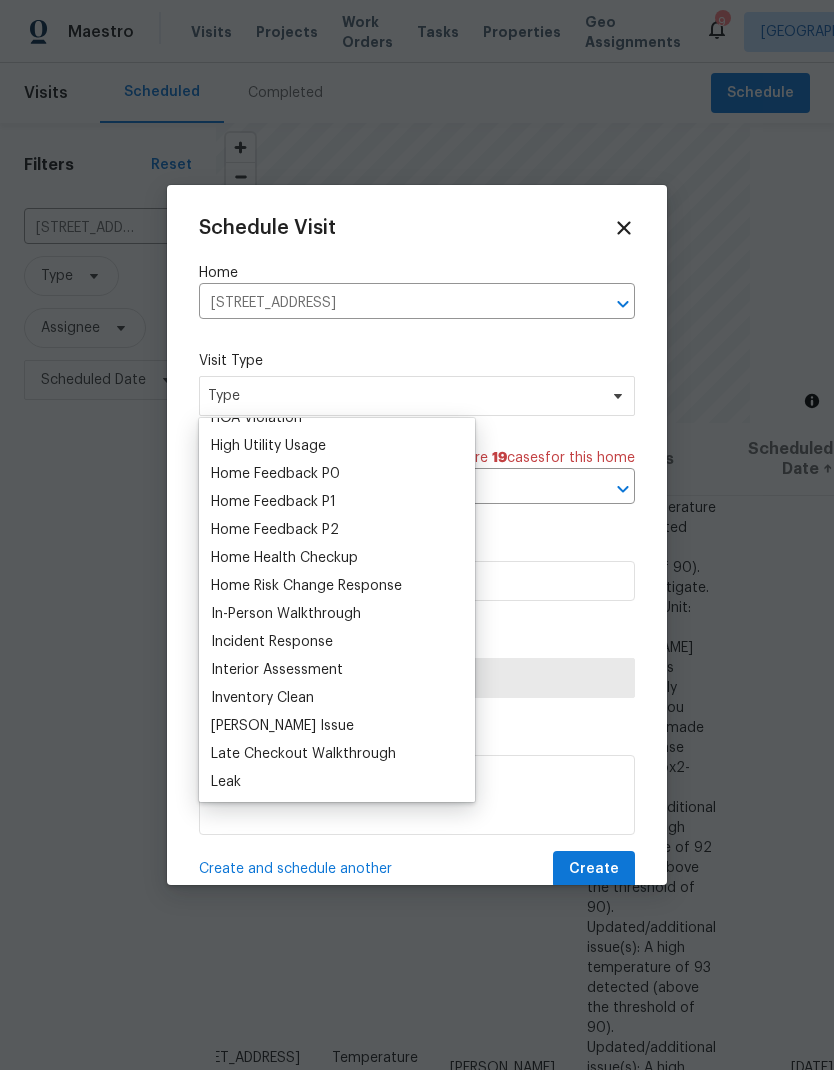 scroll, scrollTop: 578, scrollLeft: 0, axis: vertical 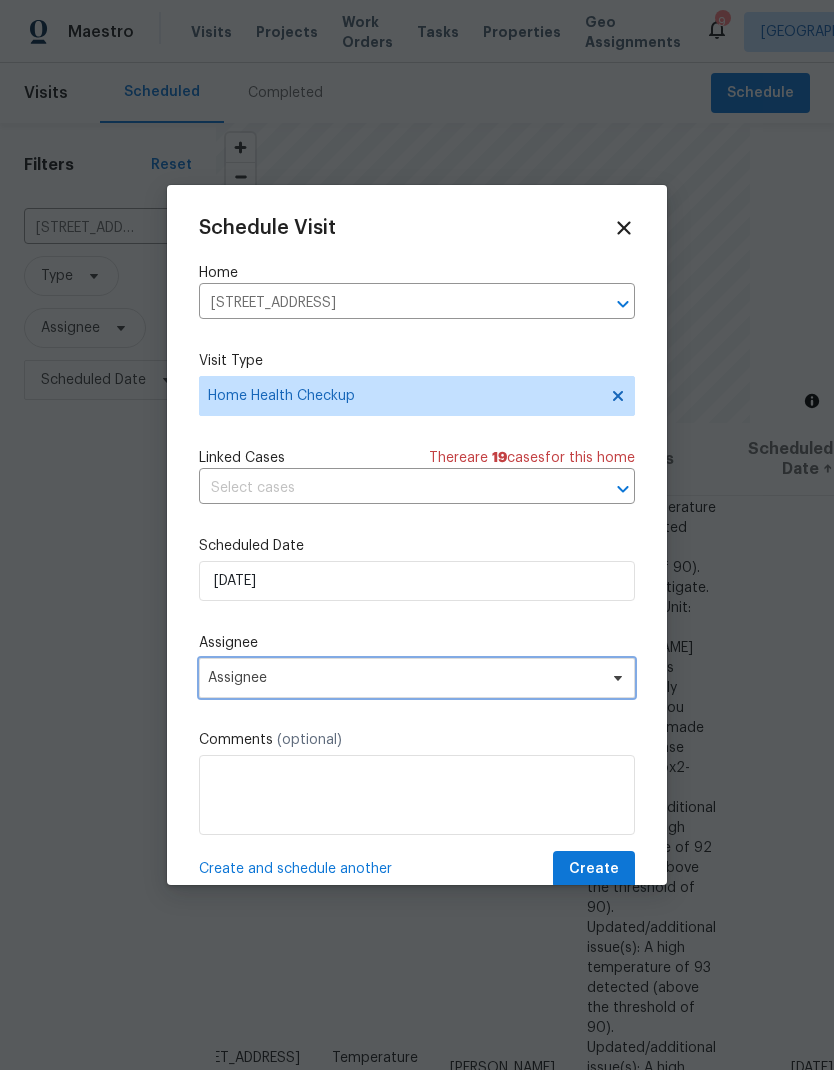 click on "Assignee" at bounding box center (404, 678) 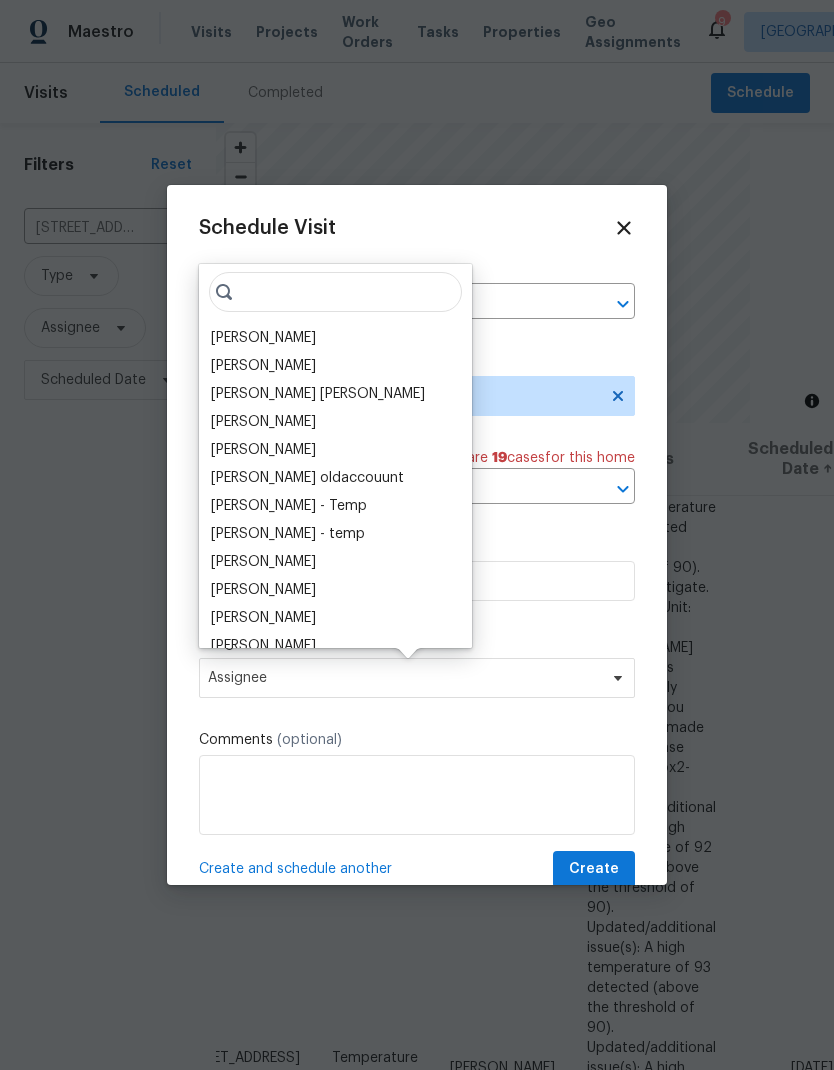 click on "[PERSON_NAME]" at bounding box center [263, 338] 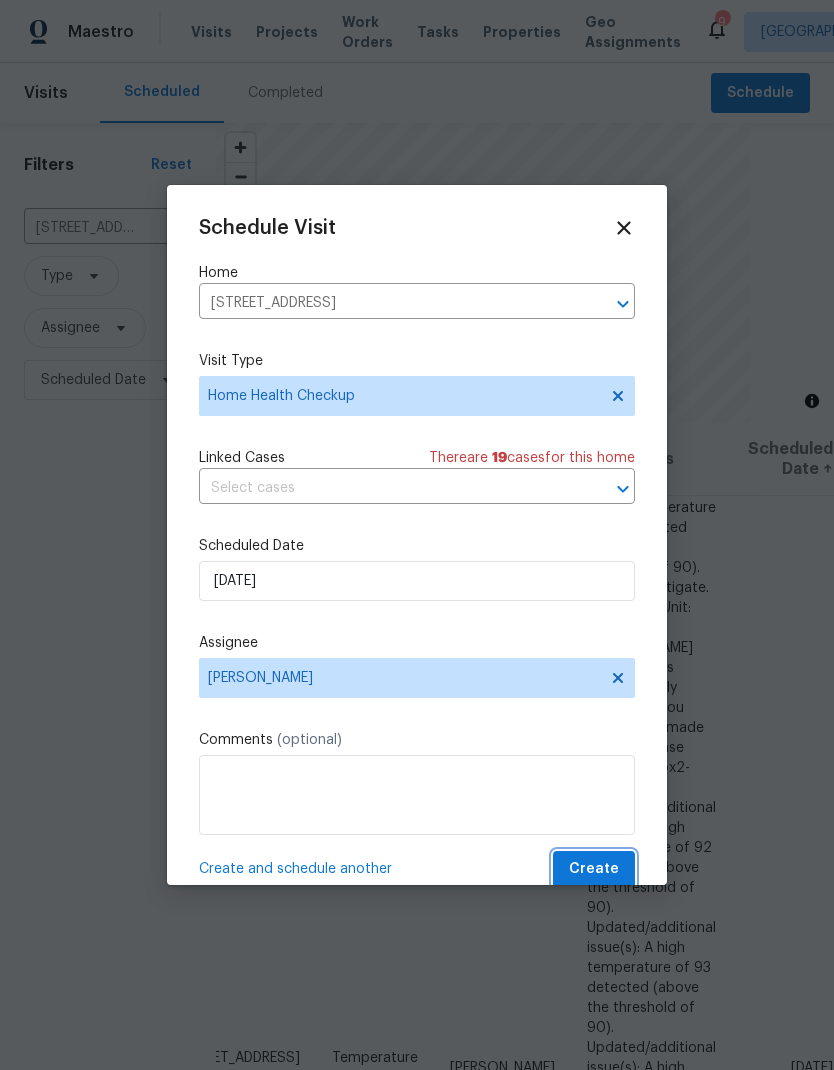 click on "Create" at bounding box center (594, 869) 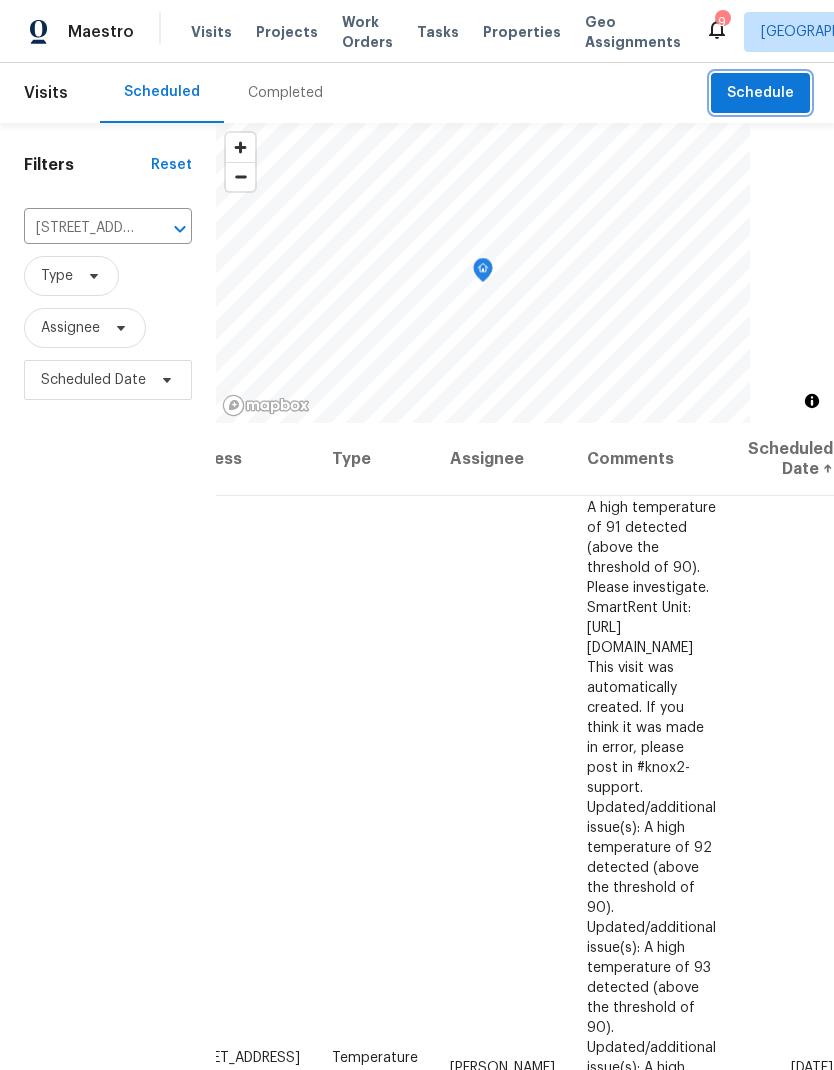 click 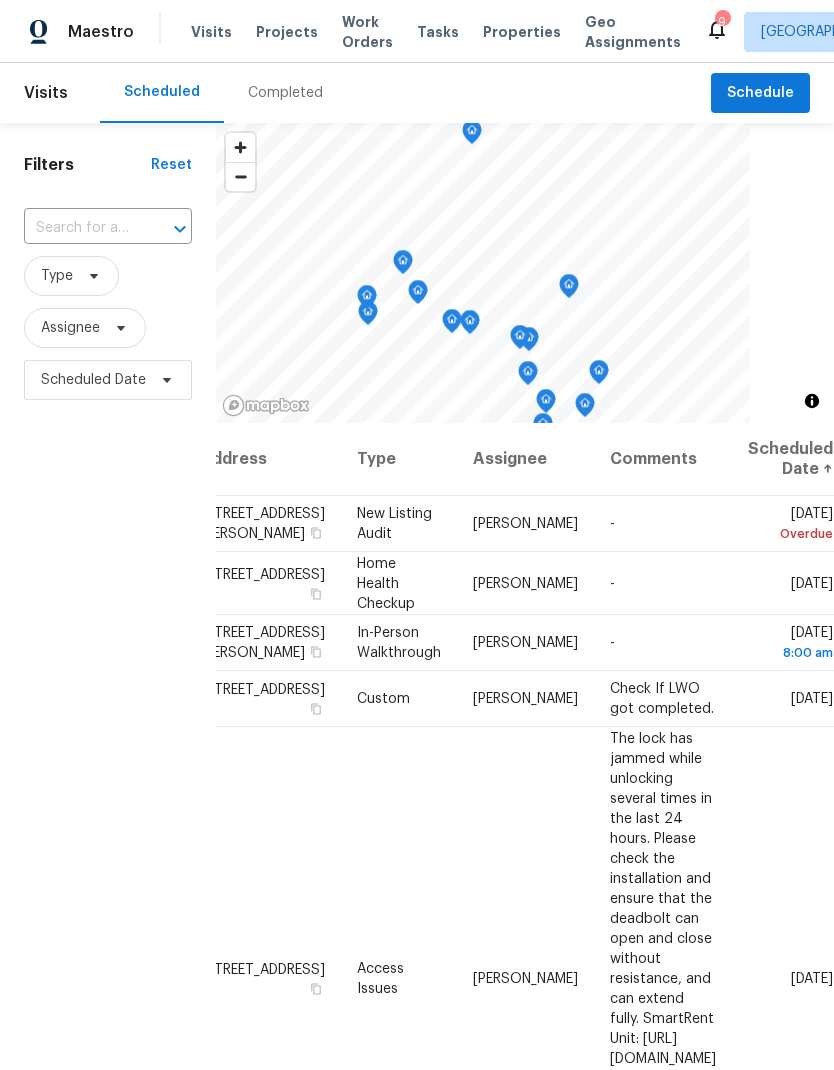 click at bounding box center (80, 228) 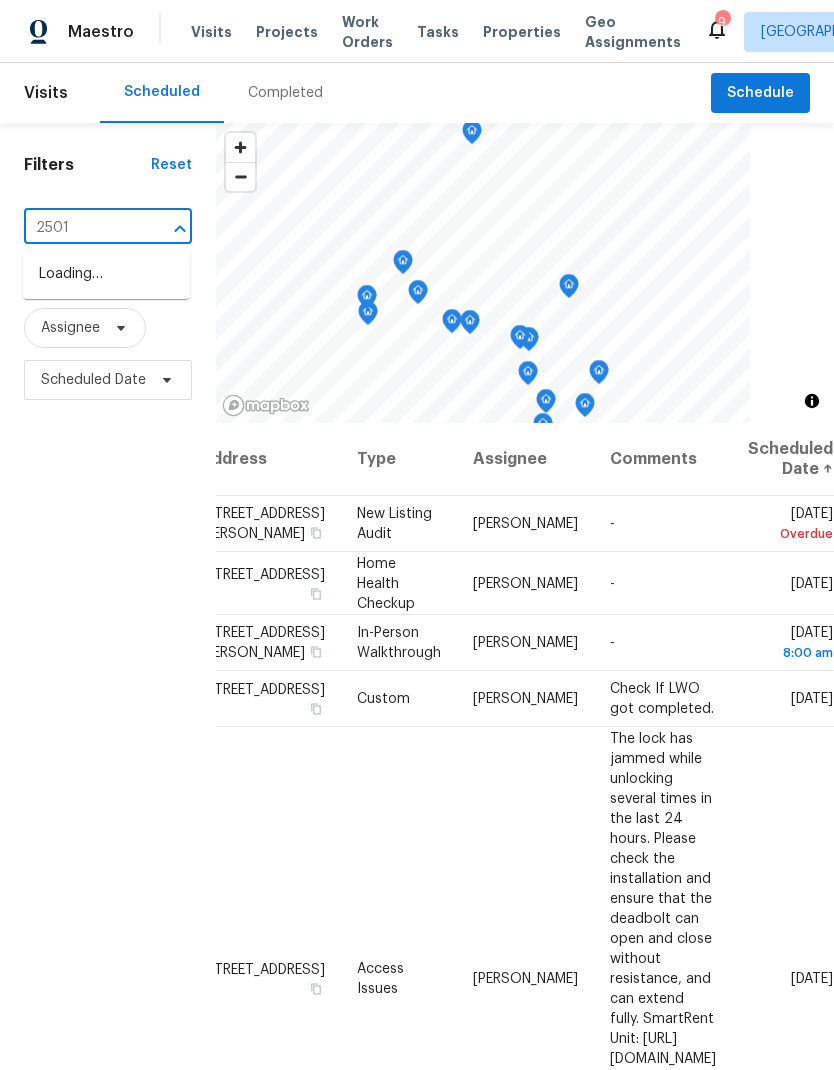 type on "25012" 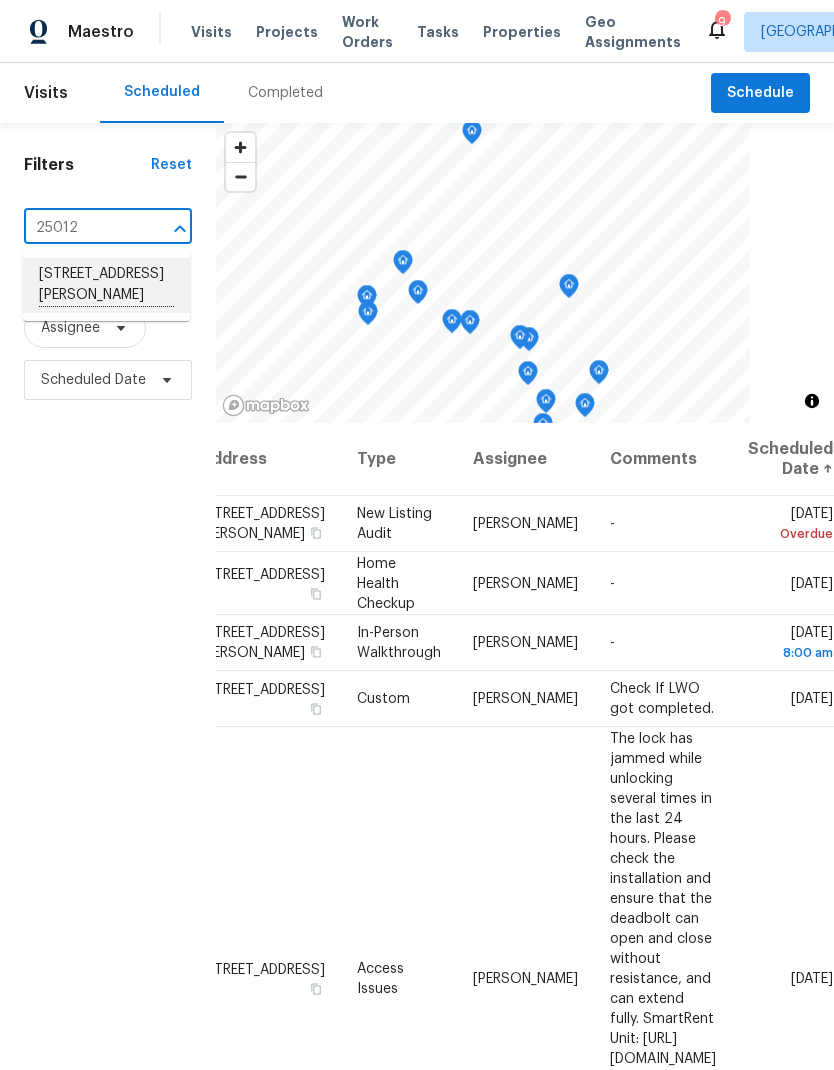 click on "[STREET_ADDRESS][PERSON_NAME]" at bounding box center (106, 285) 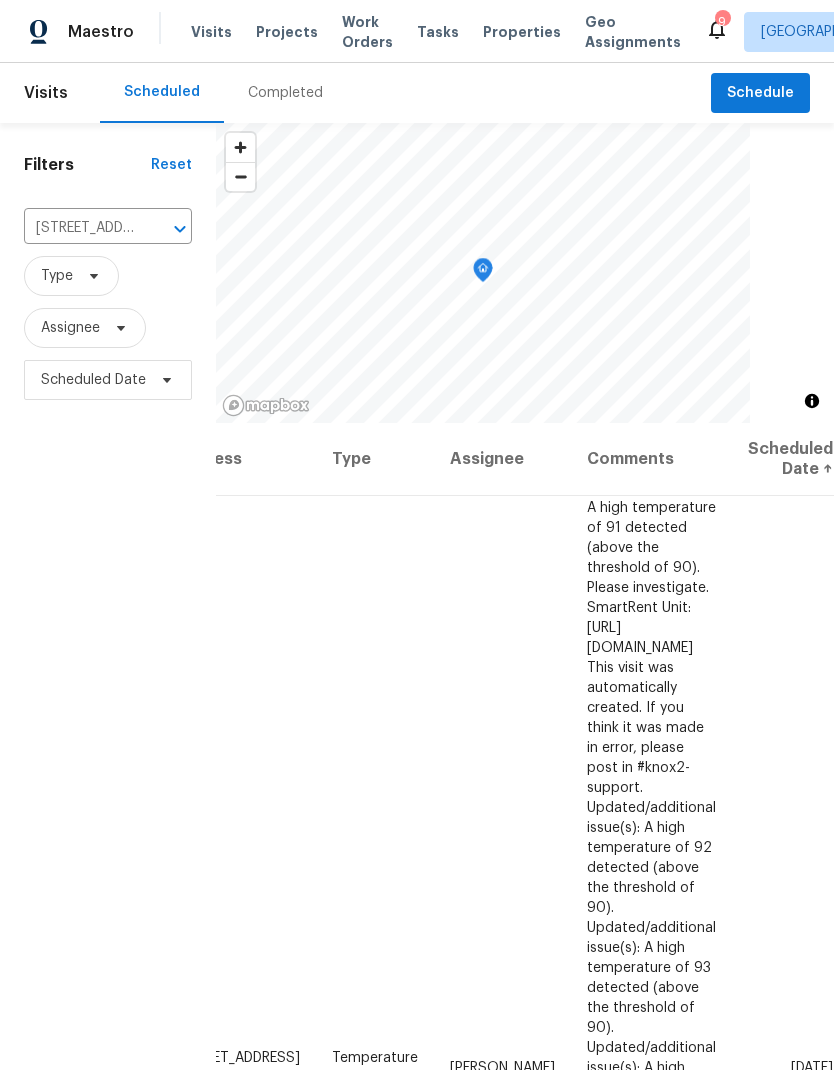 scroll, scrollTop: 0, scrollLeft: 155, axis: horizontal 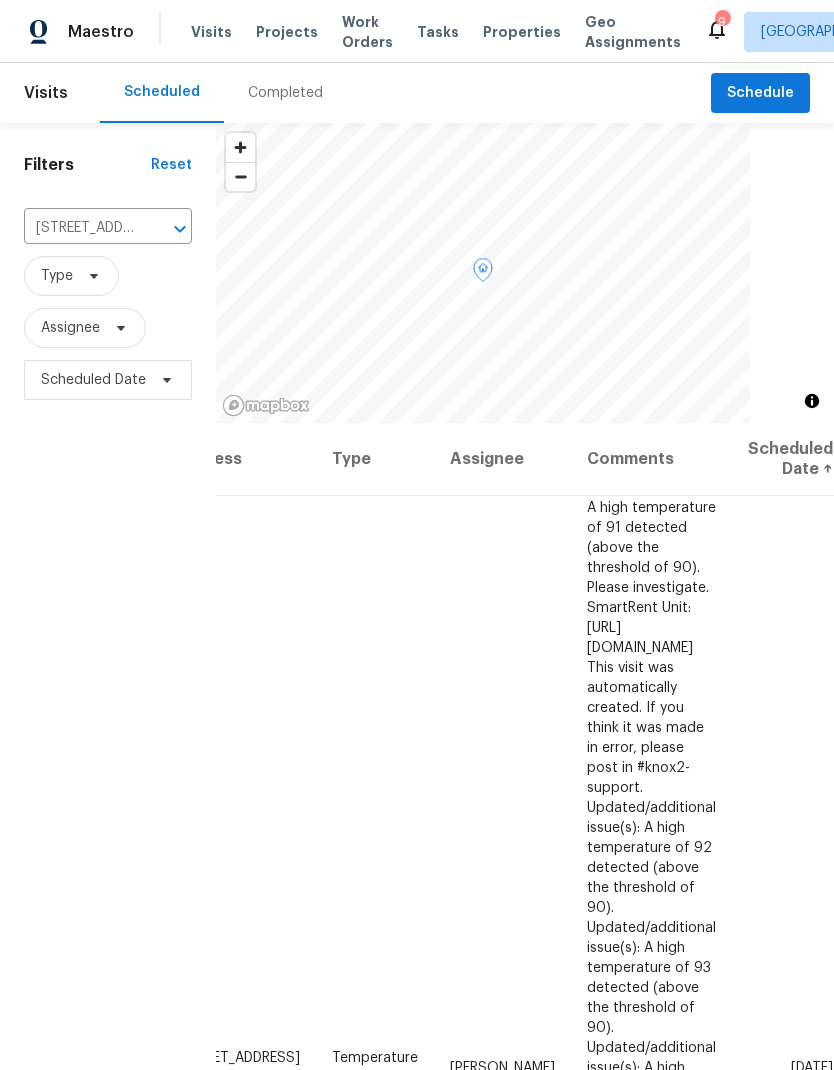 click 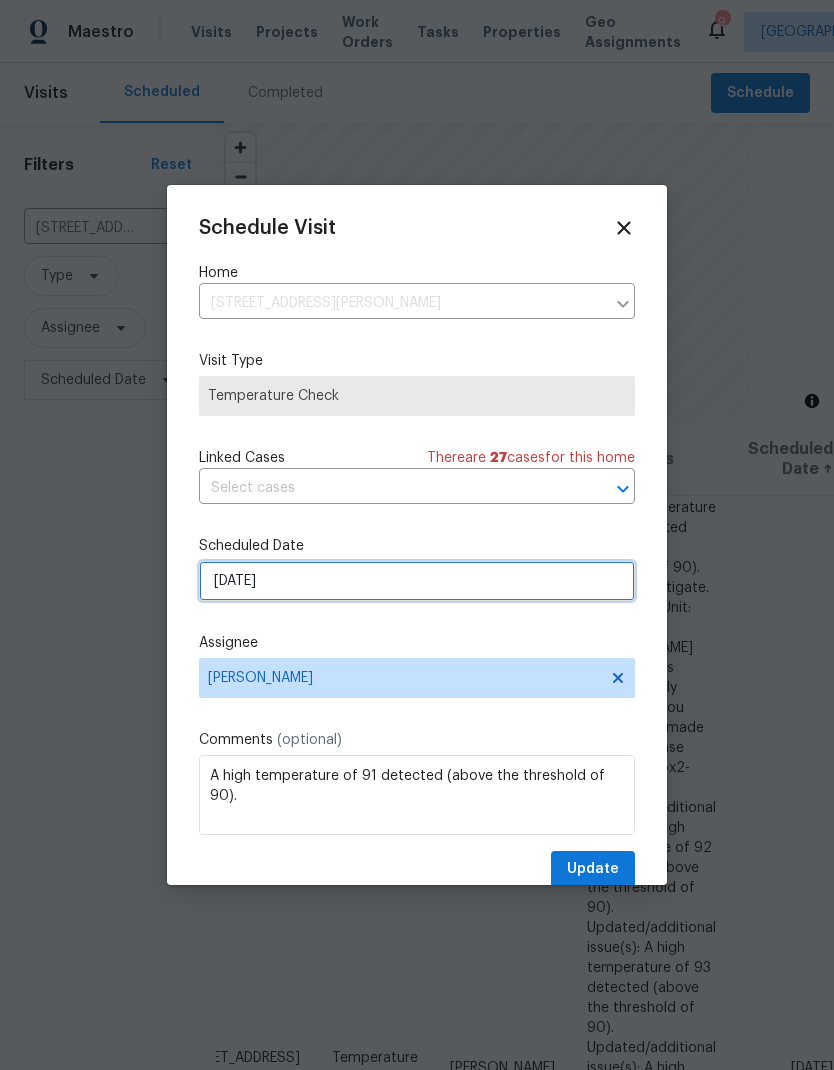 click on "[DATE]" at bounding box center [417, 581] 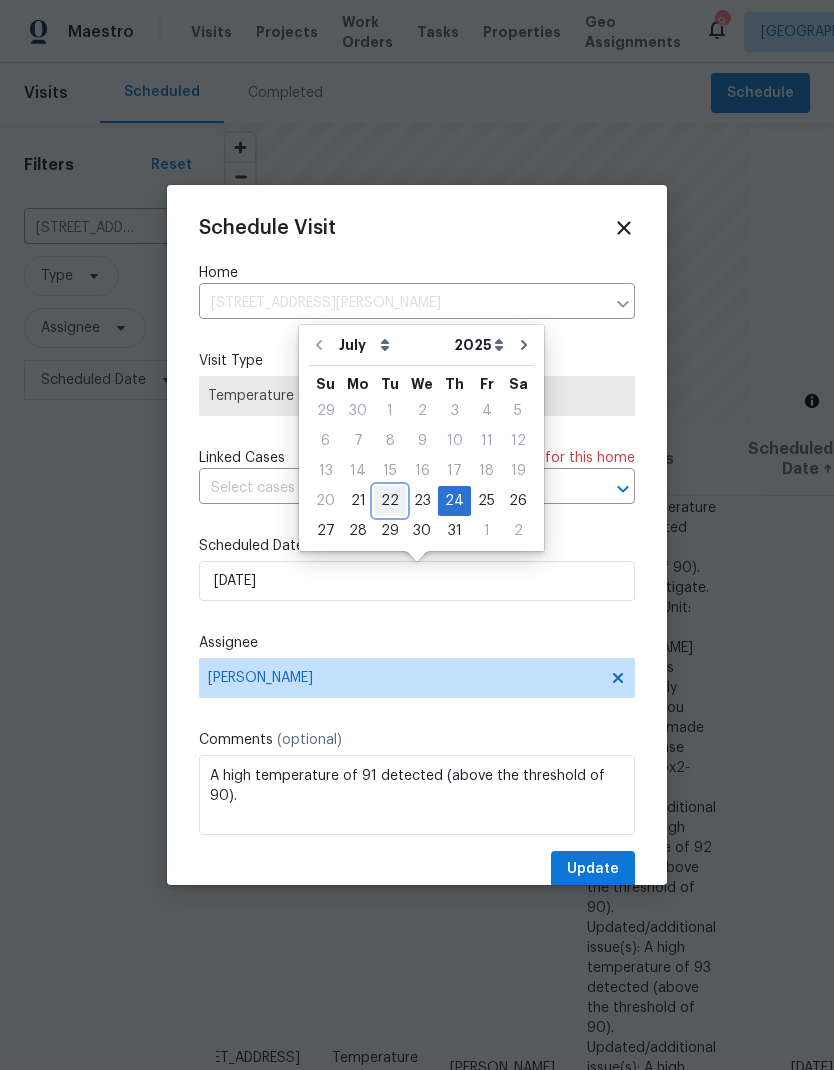 click on "22" at bounding box center [390, 501] 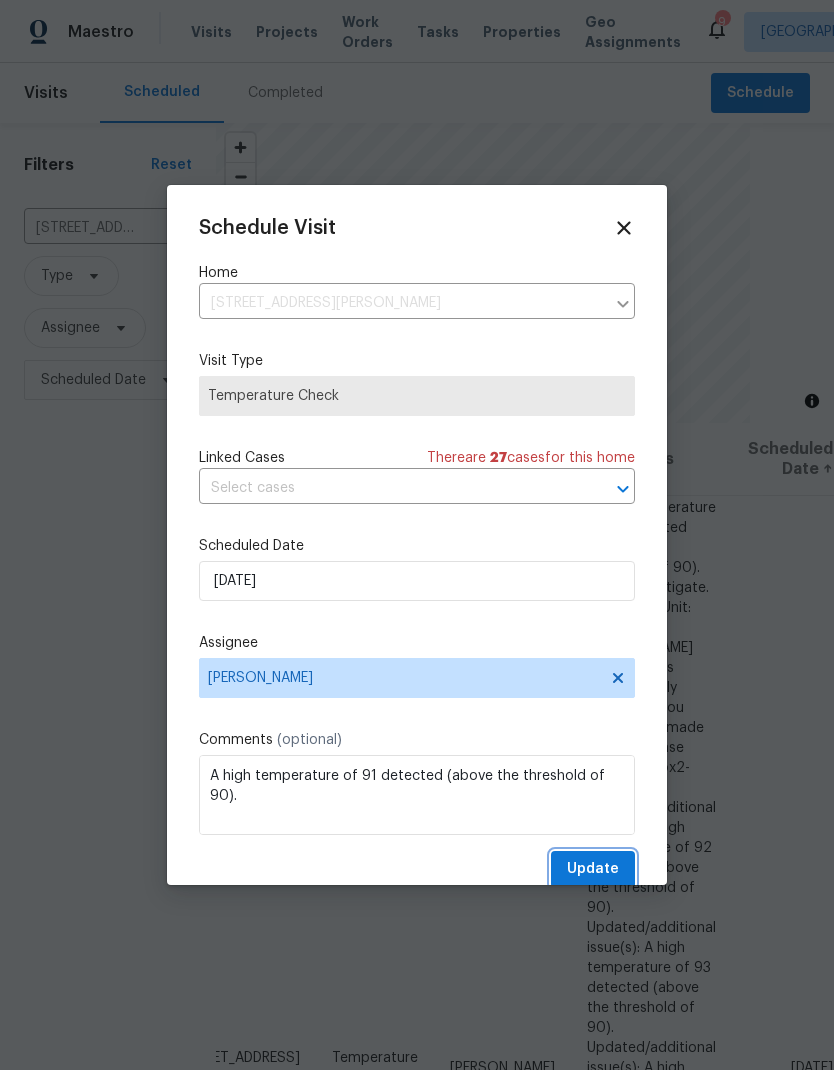 click on "Update" at bounding box center [593, 869] 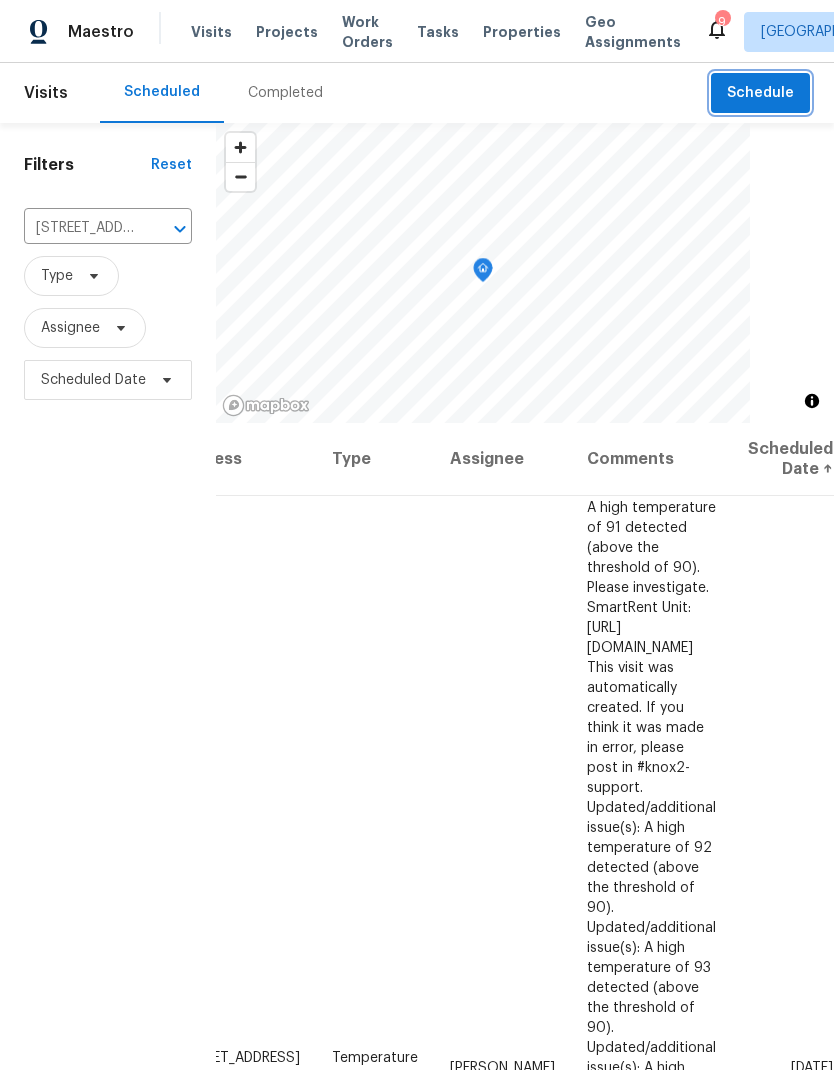 click on "Schedule" at bounding box center [760, 93] 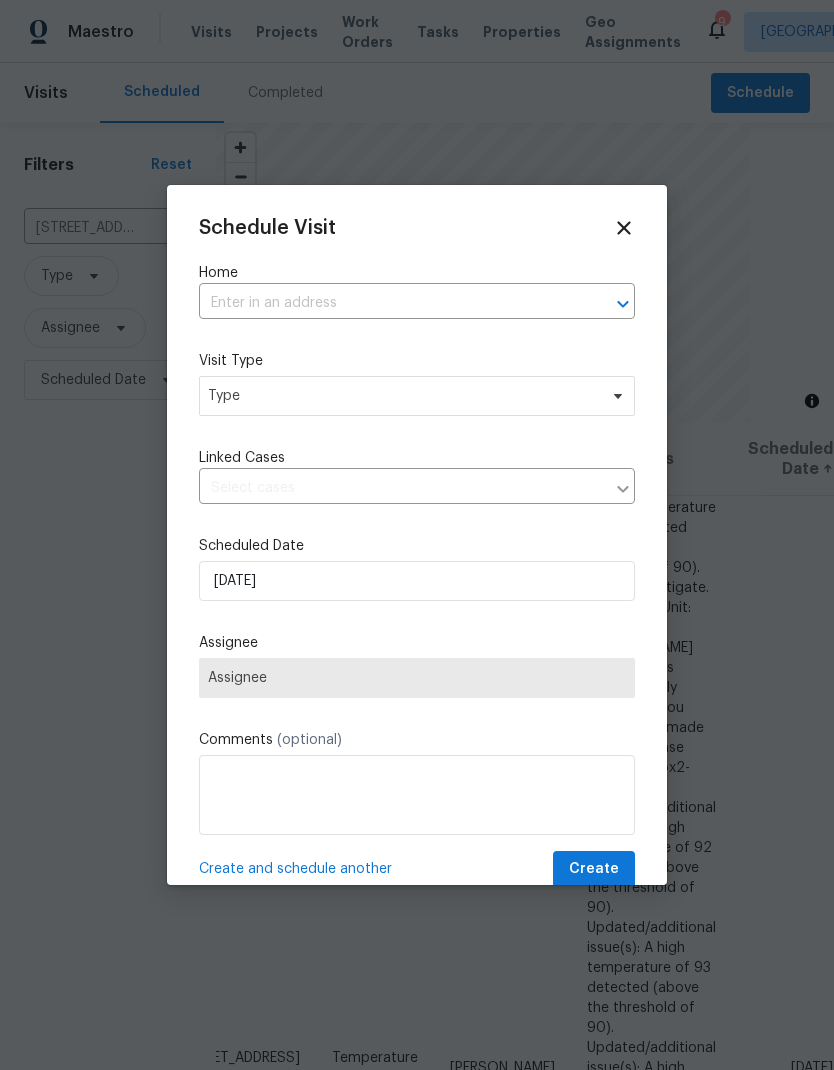 click at bounding box center [389, 303] 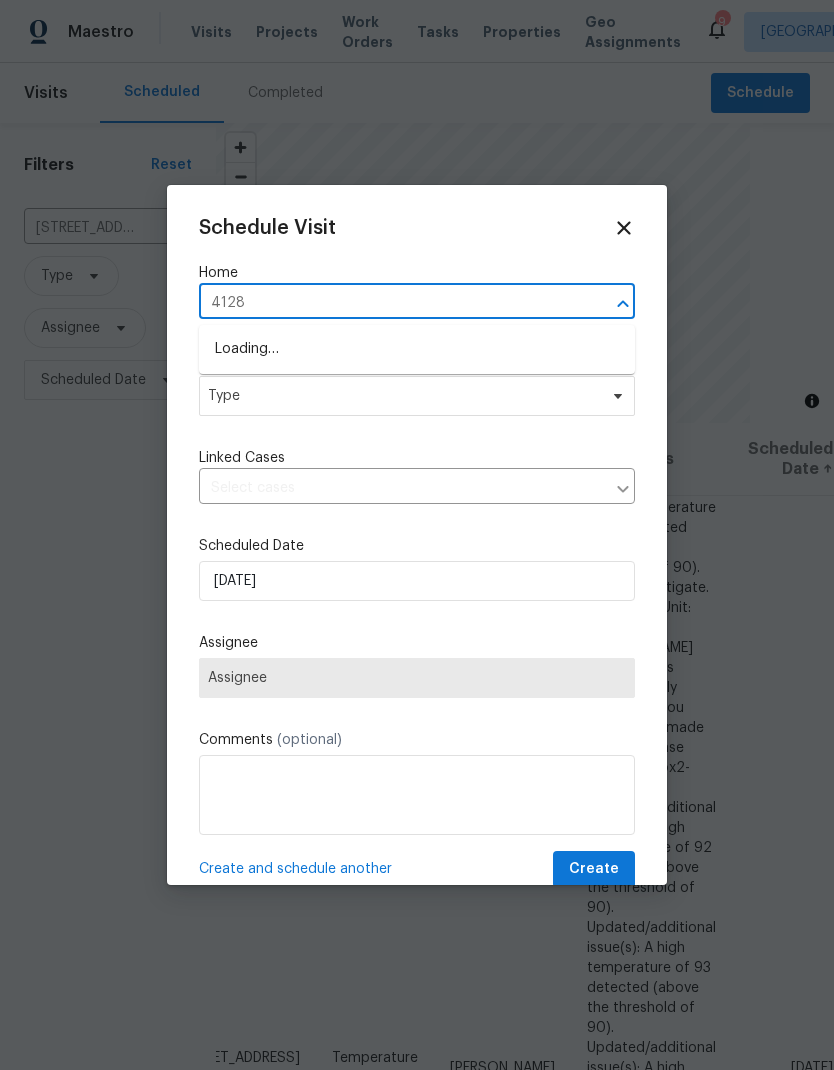 type on "41284" 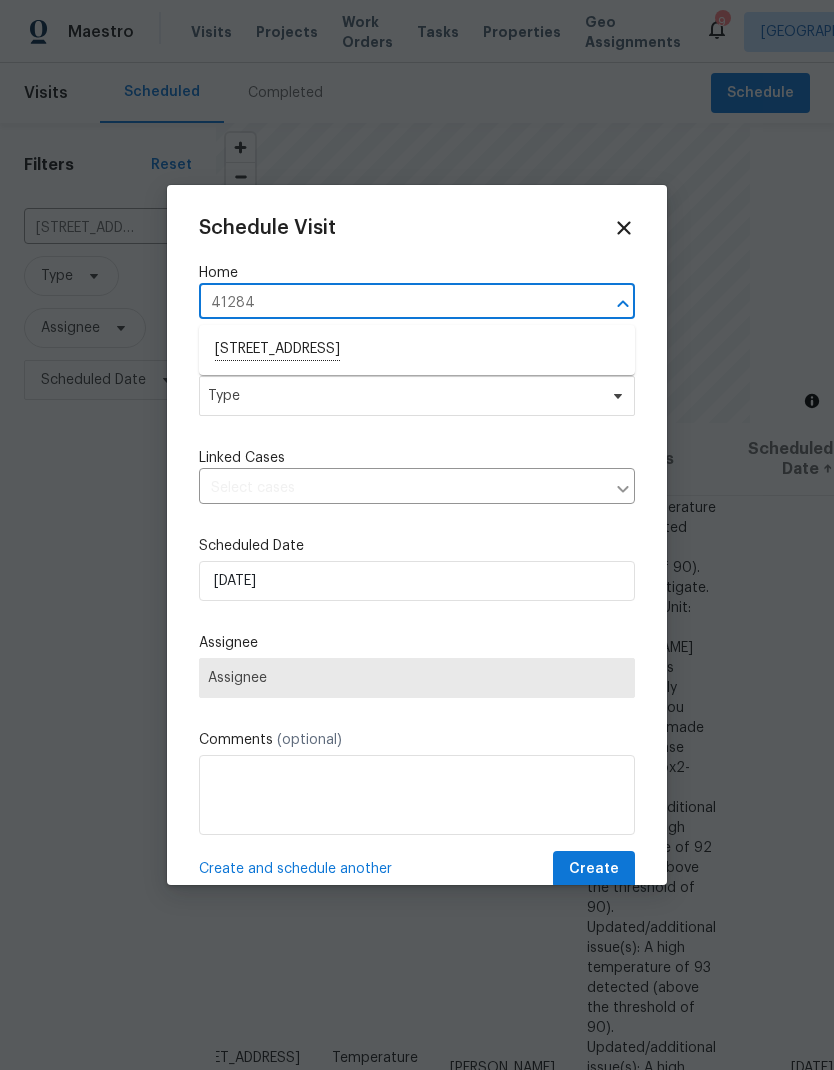 click on "[STREET_ADDRESS]" at bounding box center [417, 350] 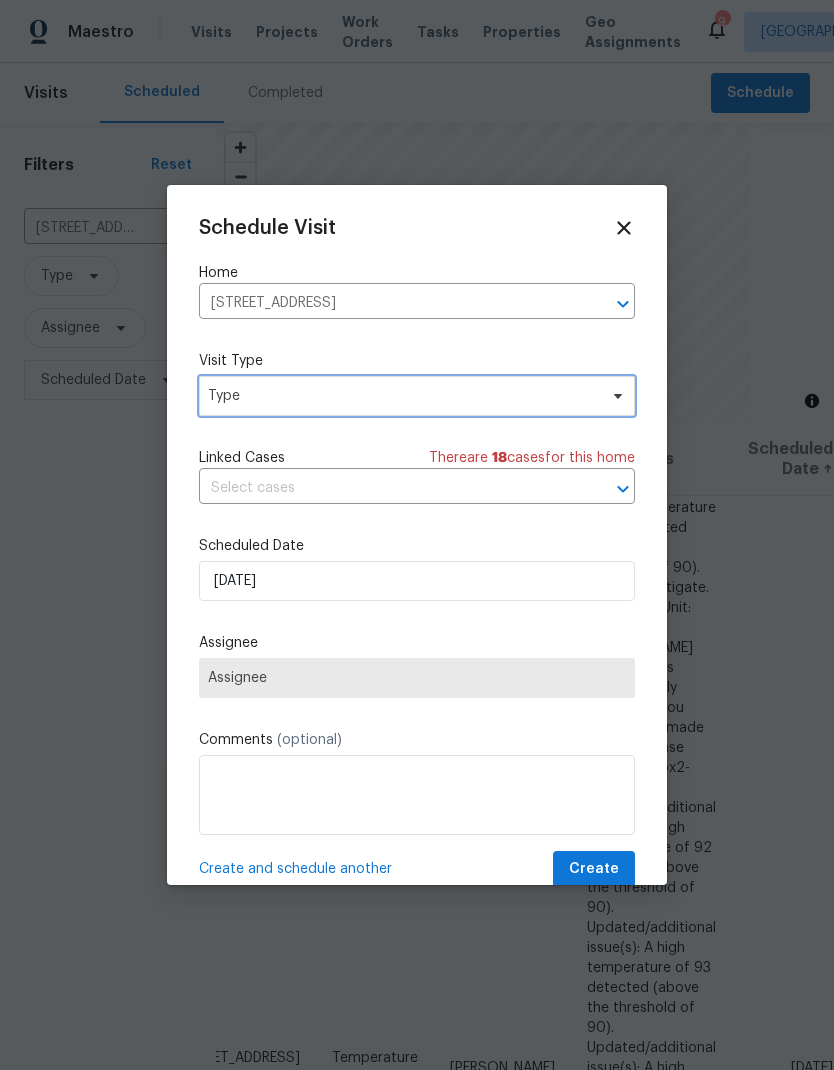 click on "Type" at bounding box center (402, 396) 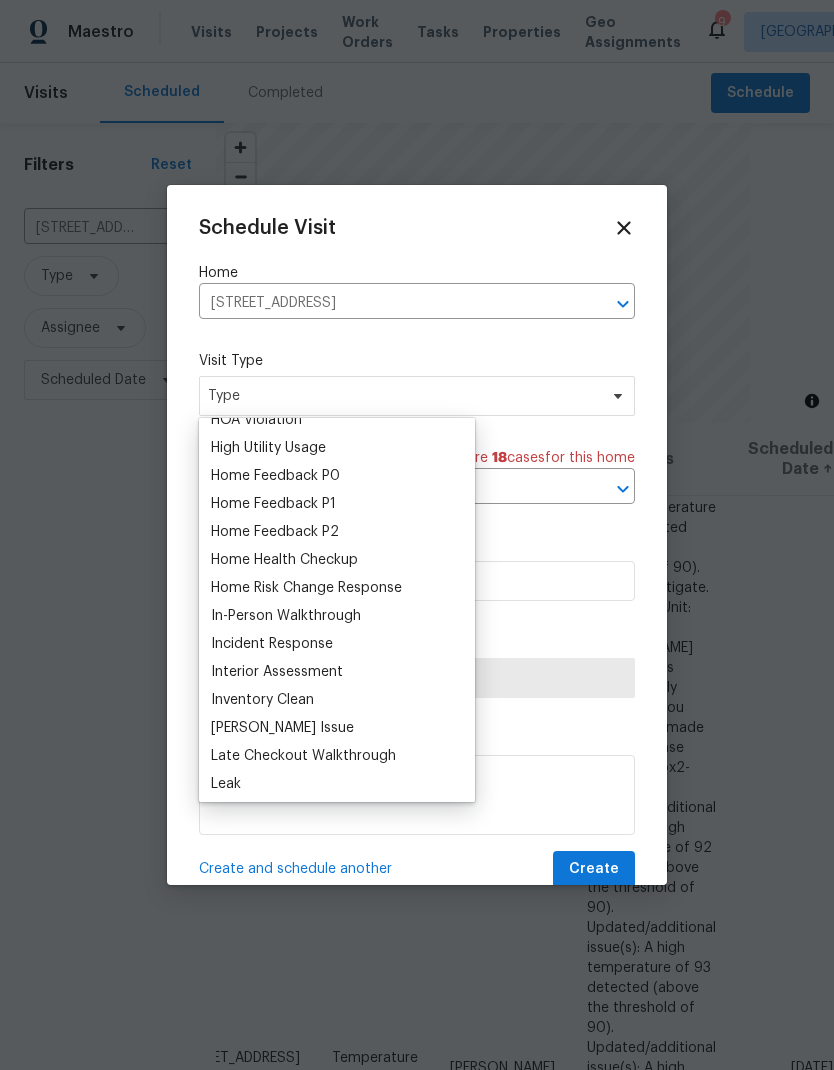 scroll, scrollTop: 575, scrollLeft: 0, axis: vertical 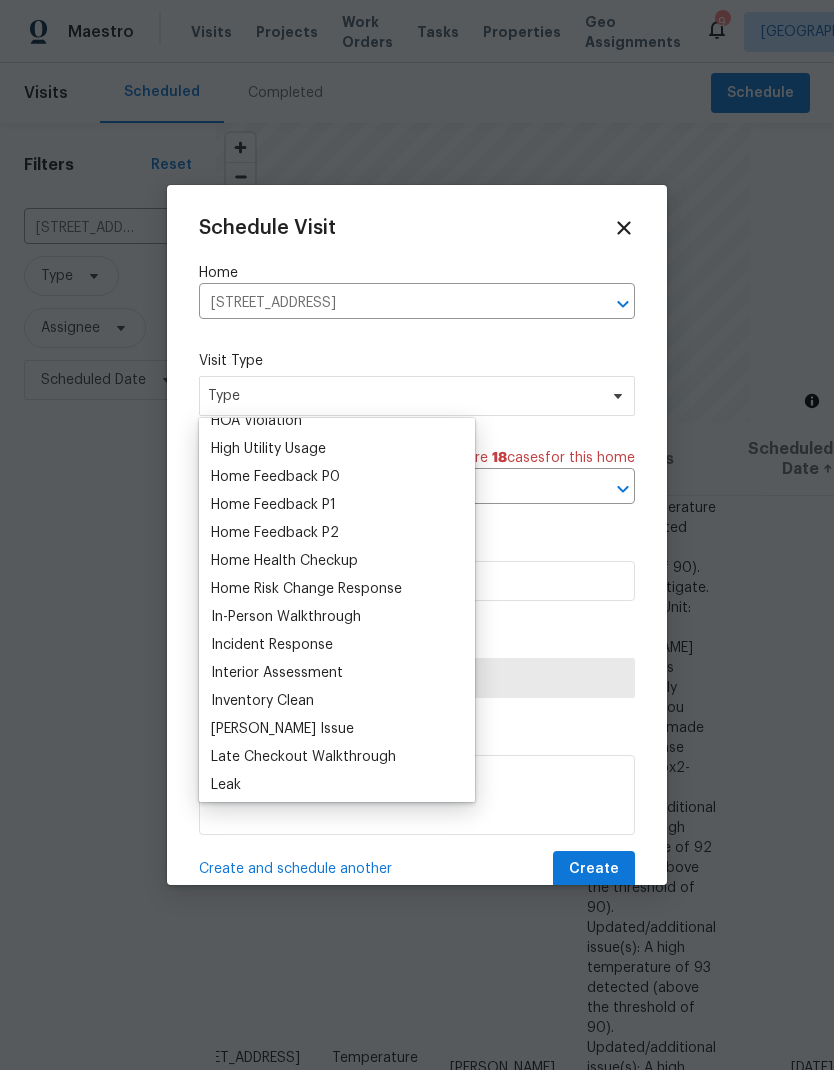 click on "Home Health Checkup" at bounding box center [284, 561] 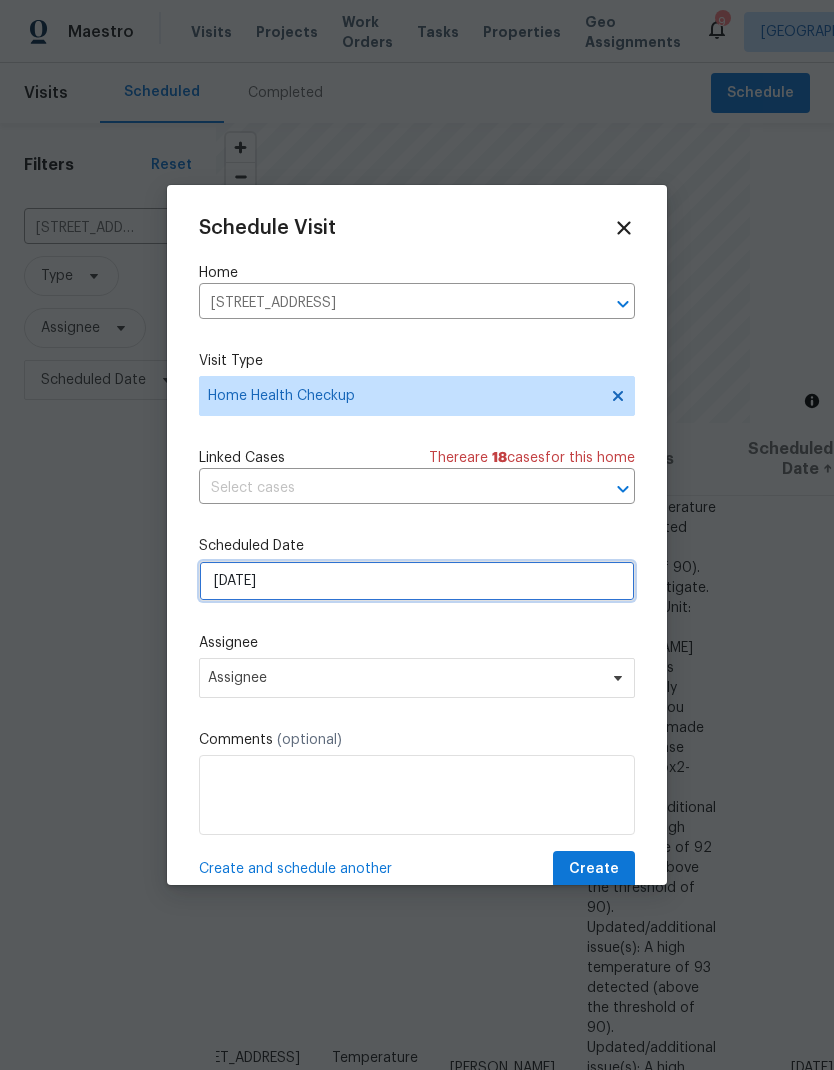 click on "[DATE]" at bounding box center (417, 581) 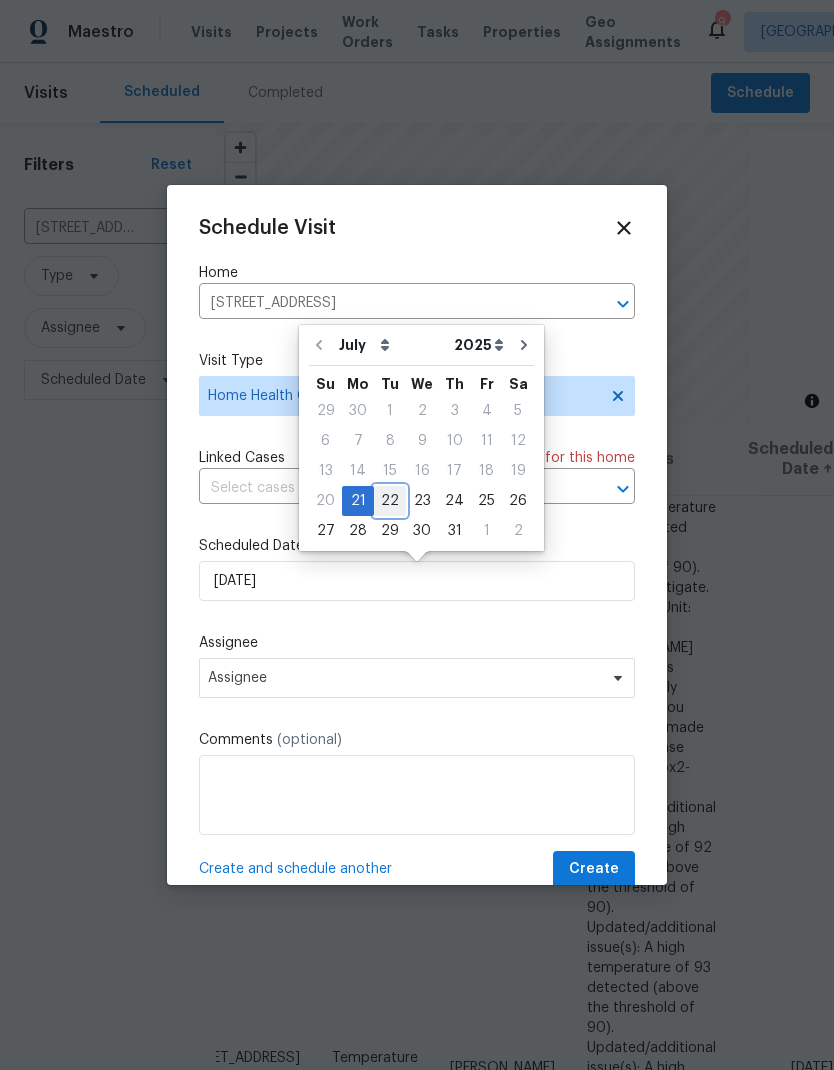 click on "22" at bounding box center (390, 501) 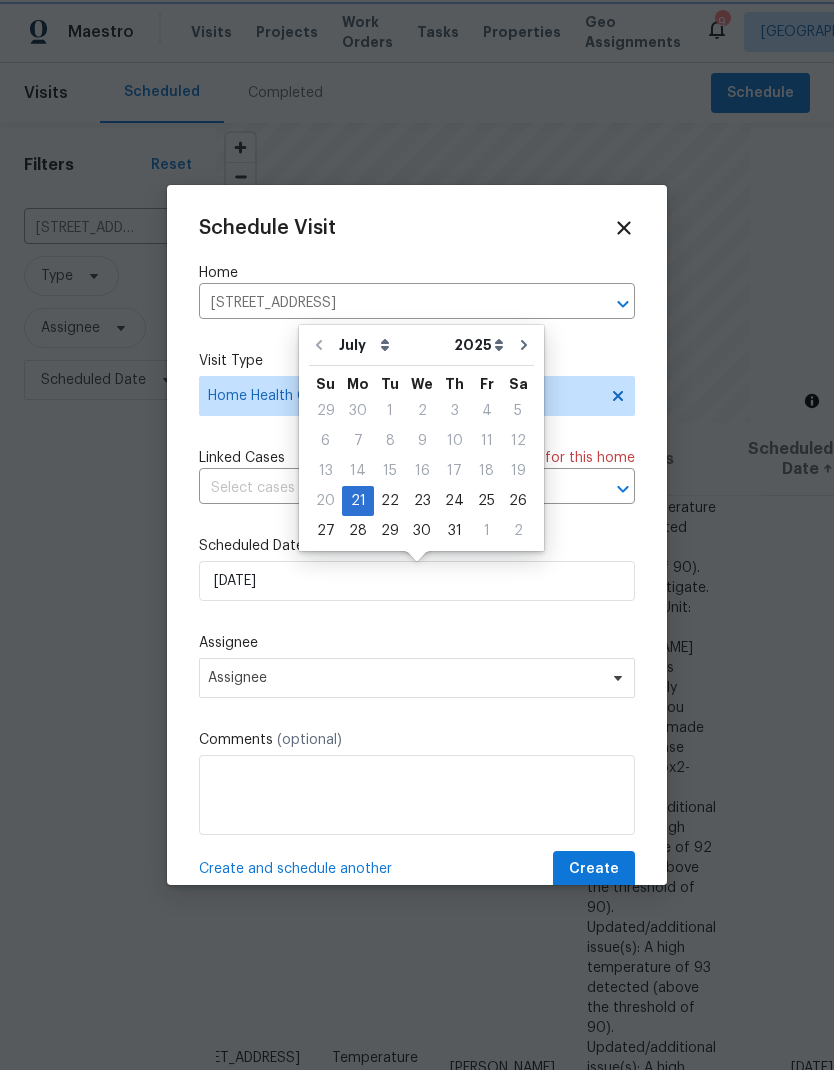 type on "[DATE]" 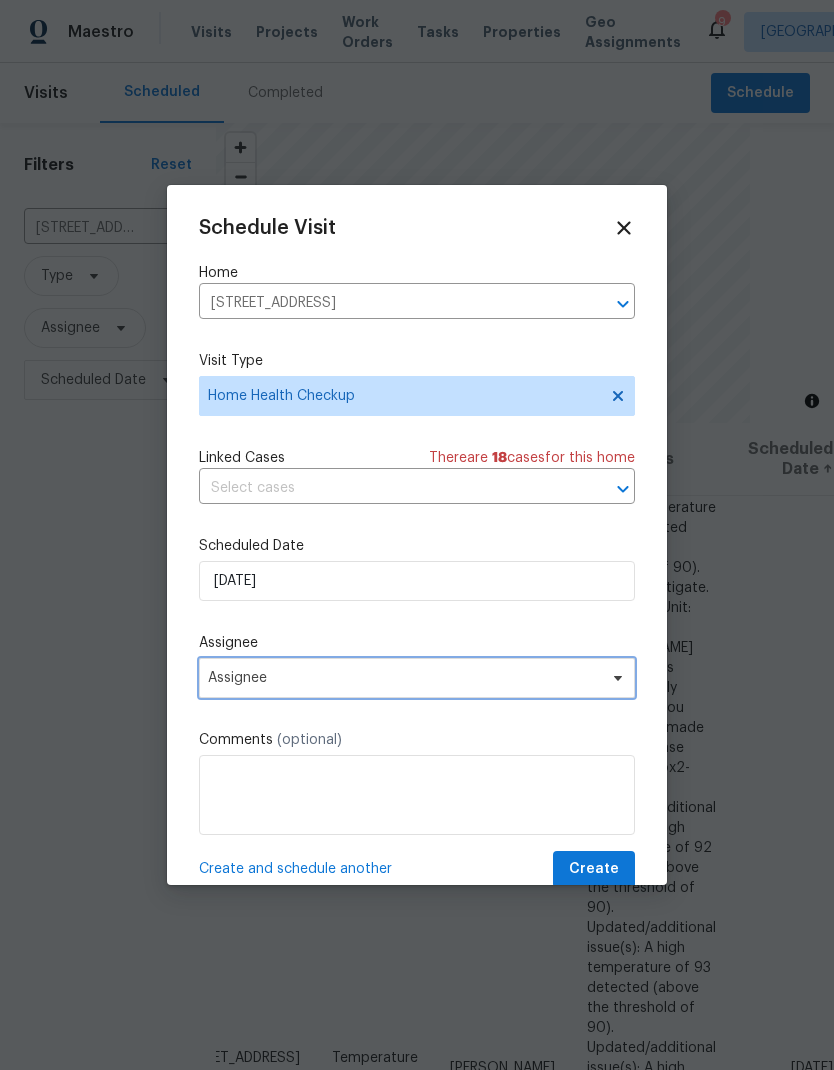 click on "Assignee" at bounding box center [404, 678] 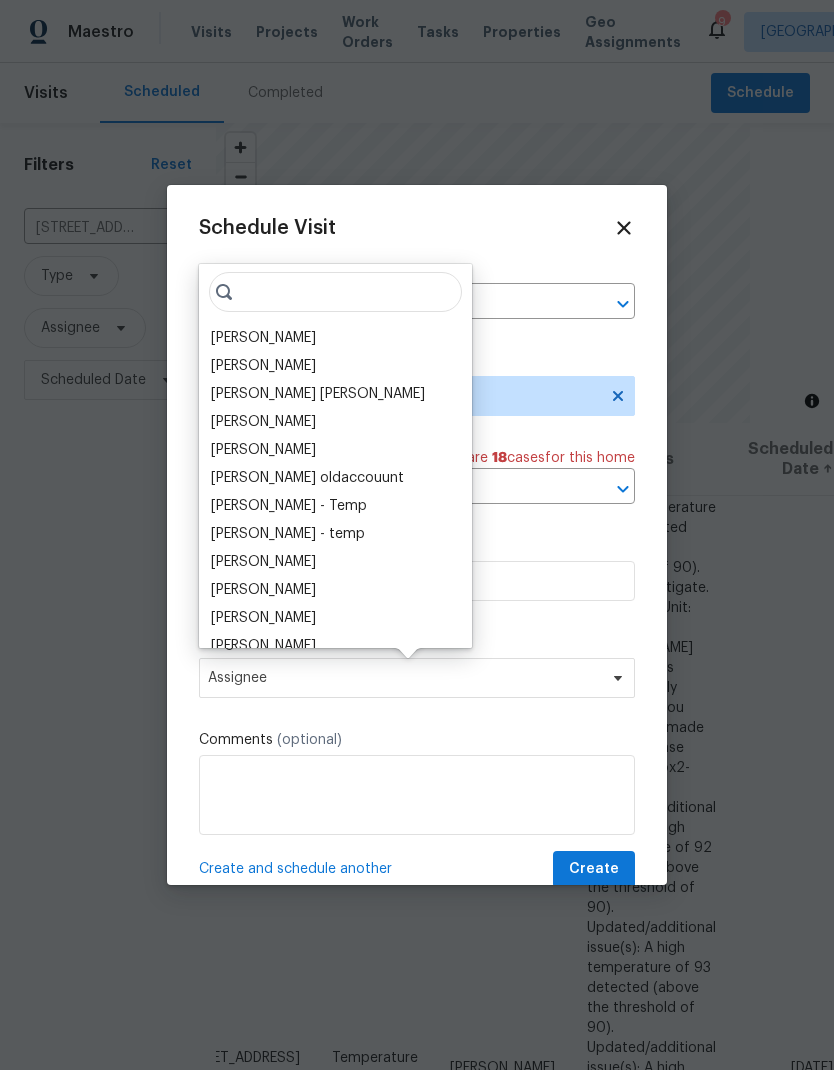 click on "[PERSON_NAME]" at bounding box center [263, 338] 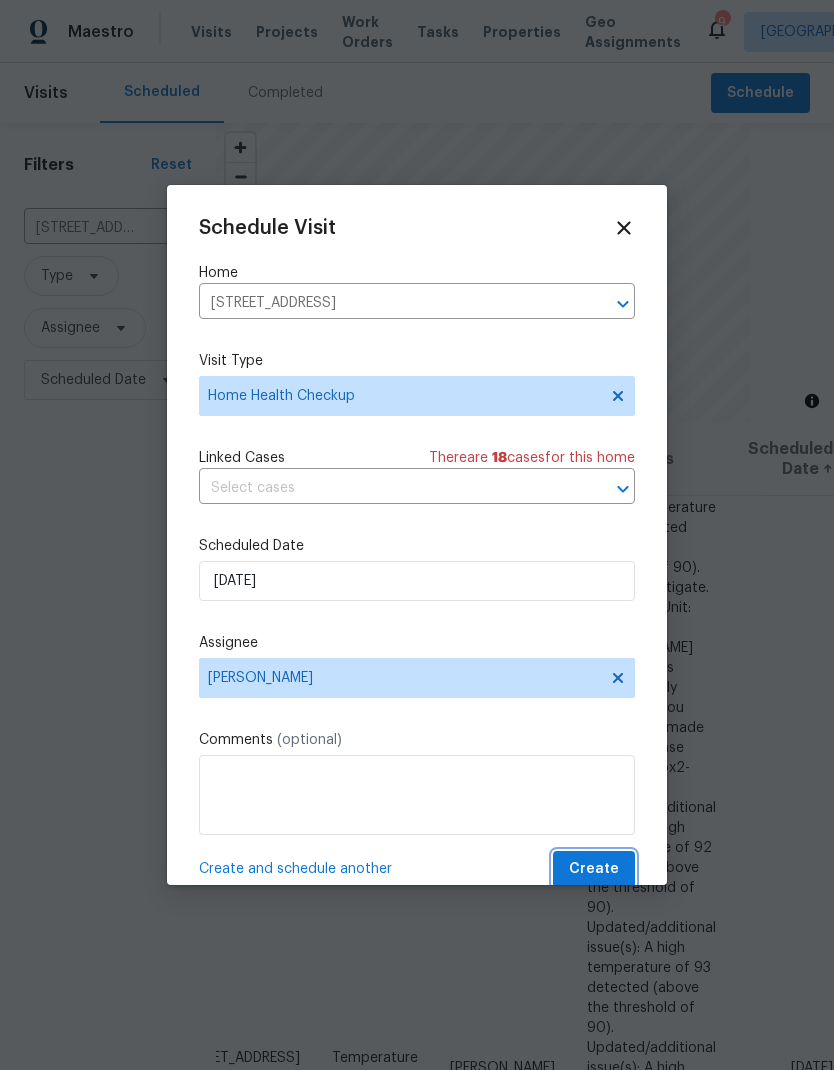 click on "Create" at bounding box center [594, 869] 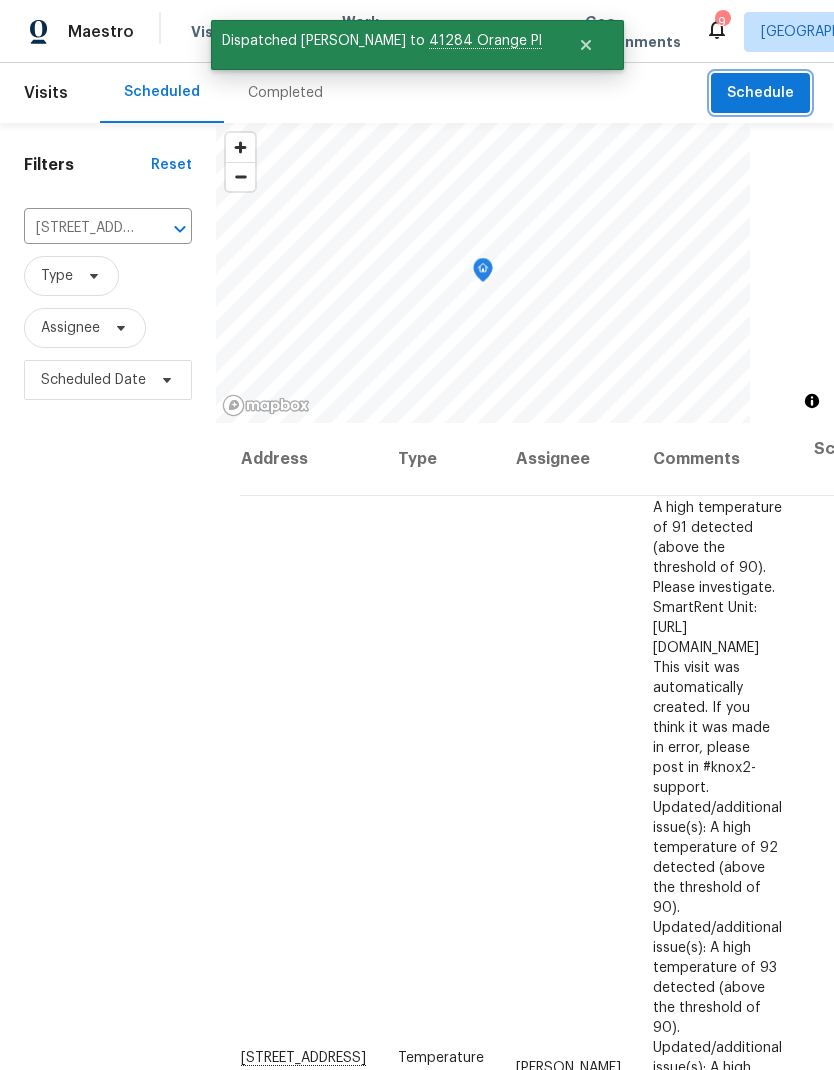 scroll, scrollTop: 0, scrollLeft: 0, axis: both 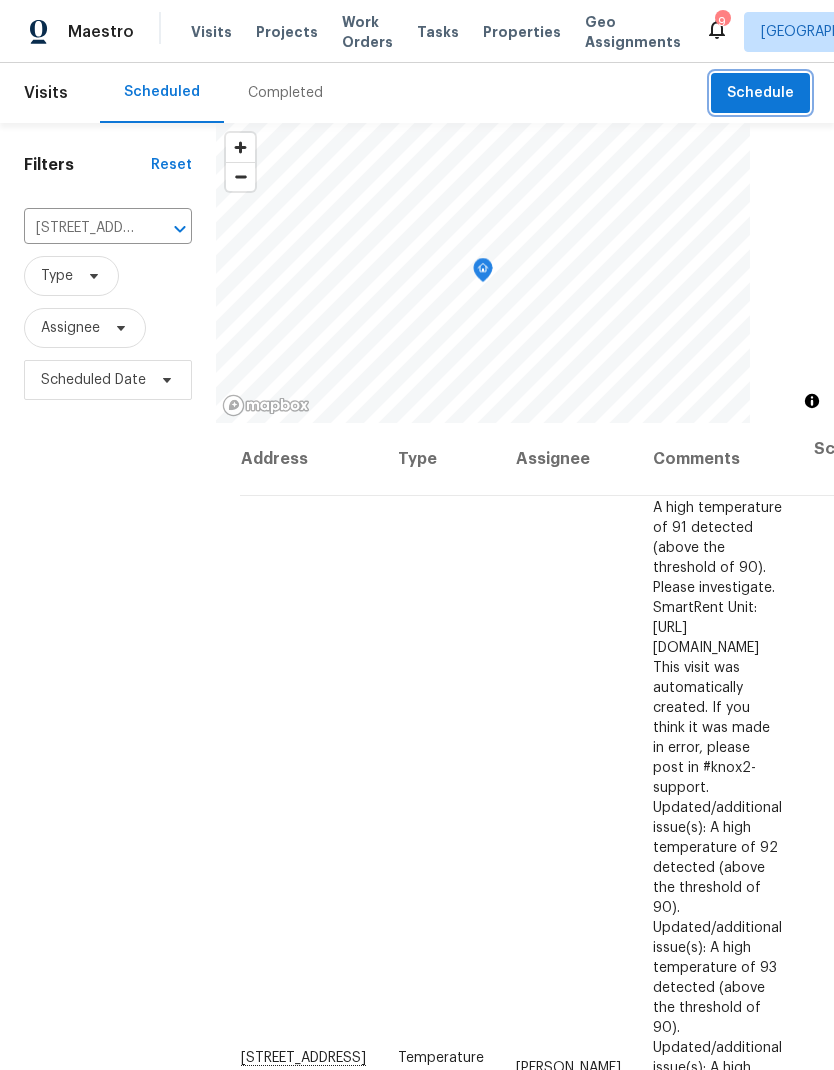 click 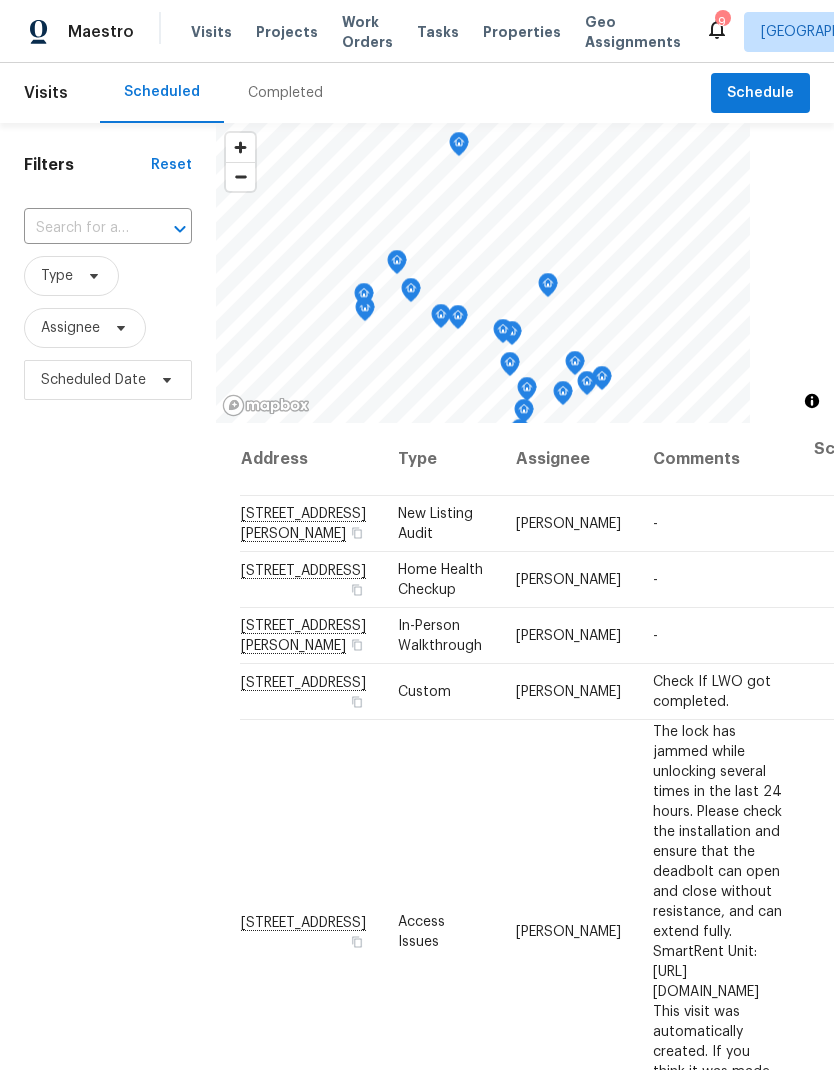 click at bounding box center [80, 228] 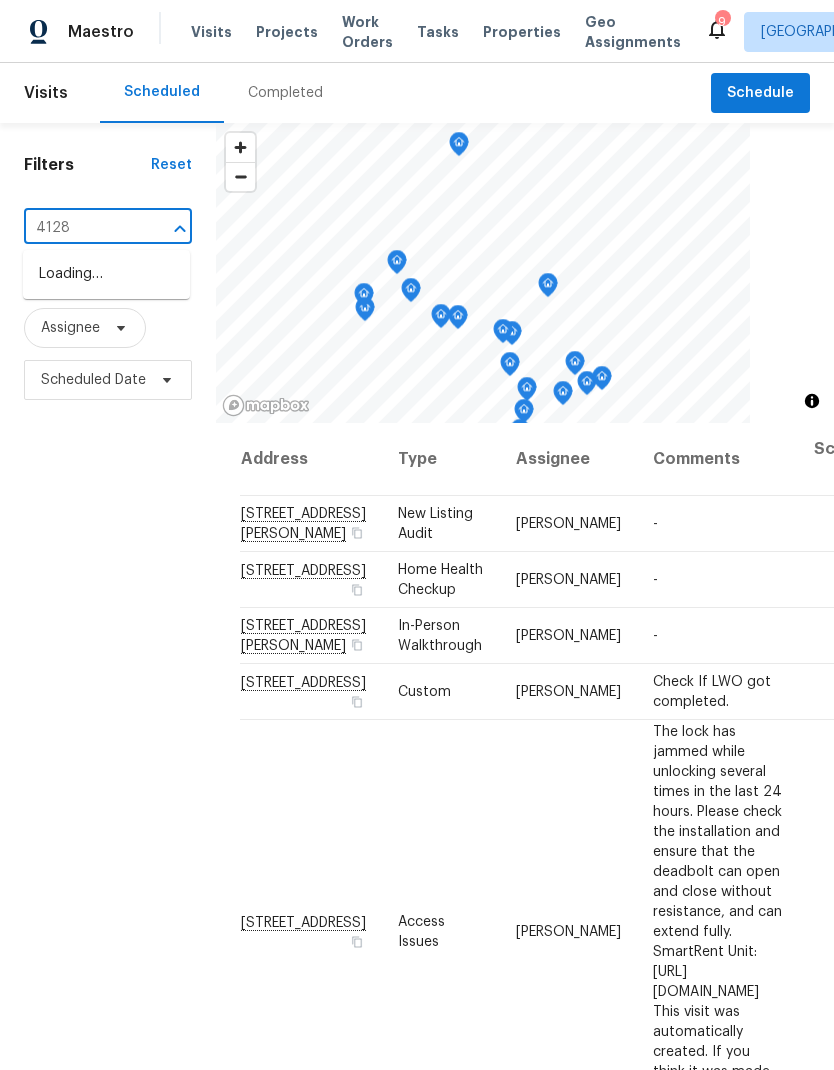 type on "41284" 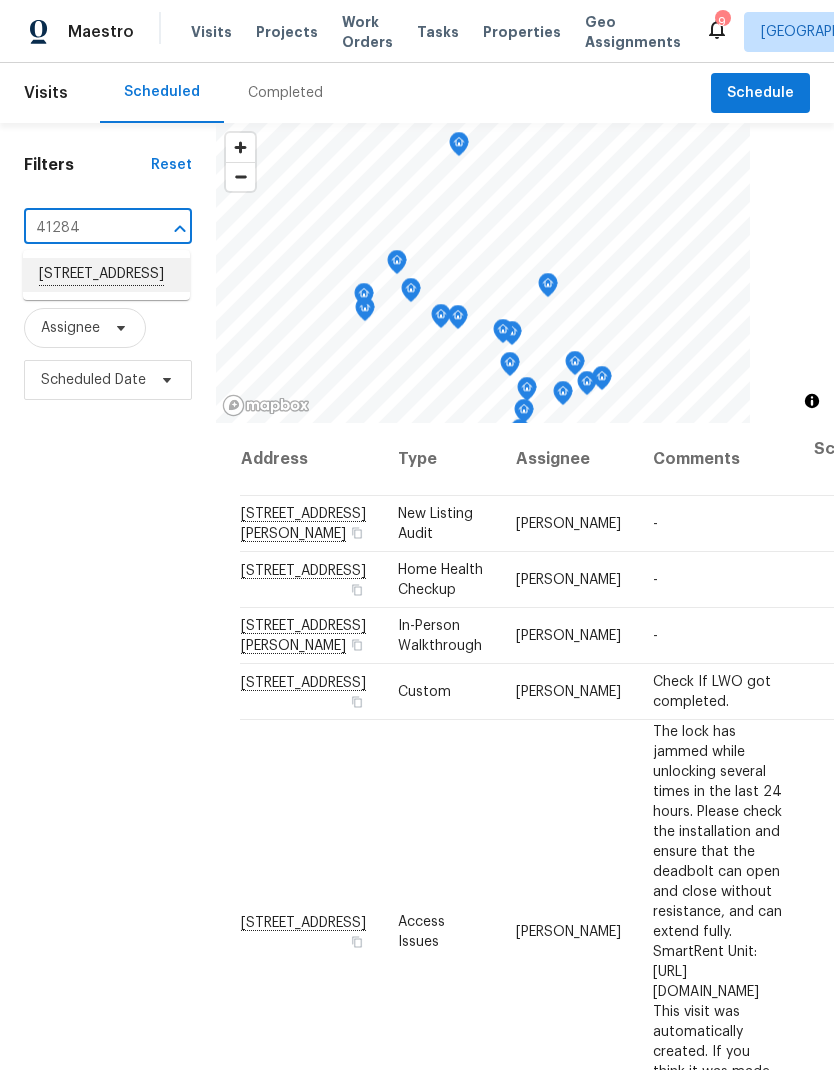 click on "[STREET_ADDRESS]" at bounding box center (106, 275) 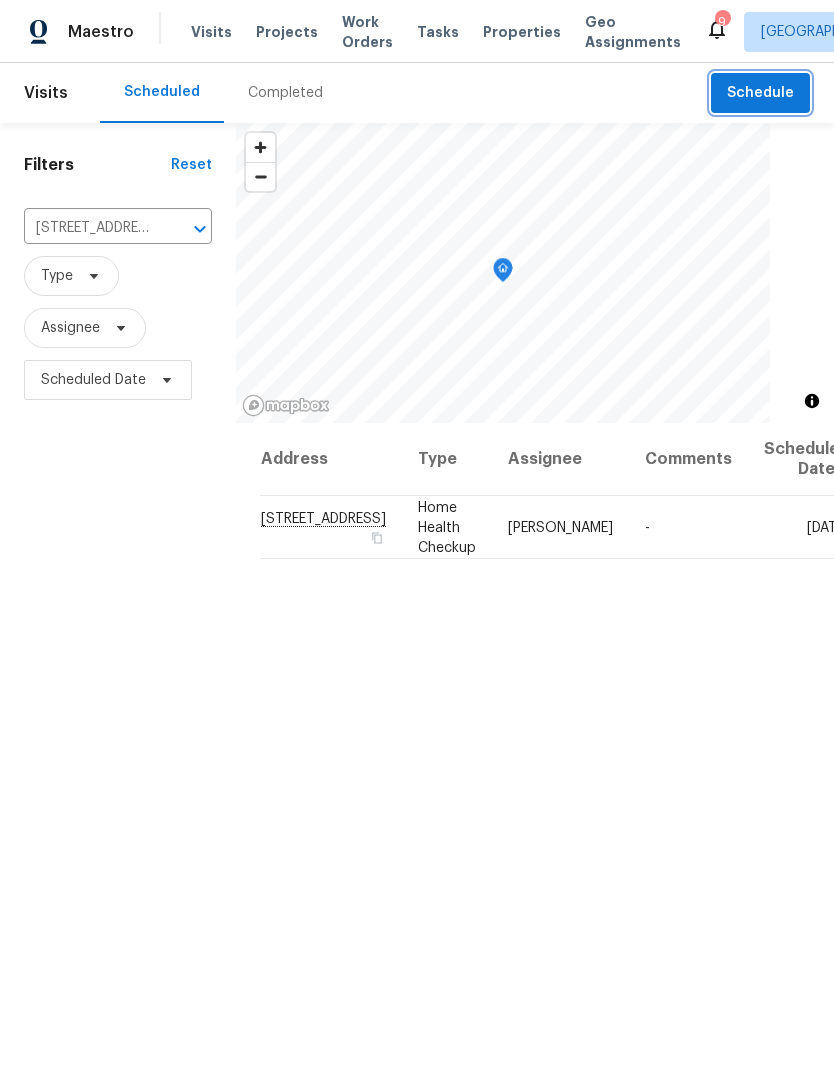 click on "Schedule" at bounding box center [760, 93] 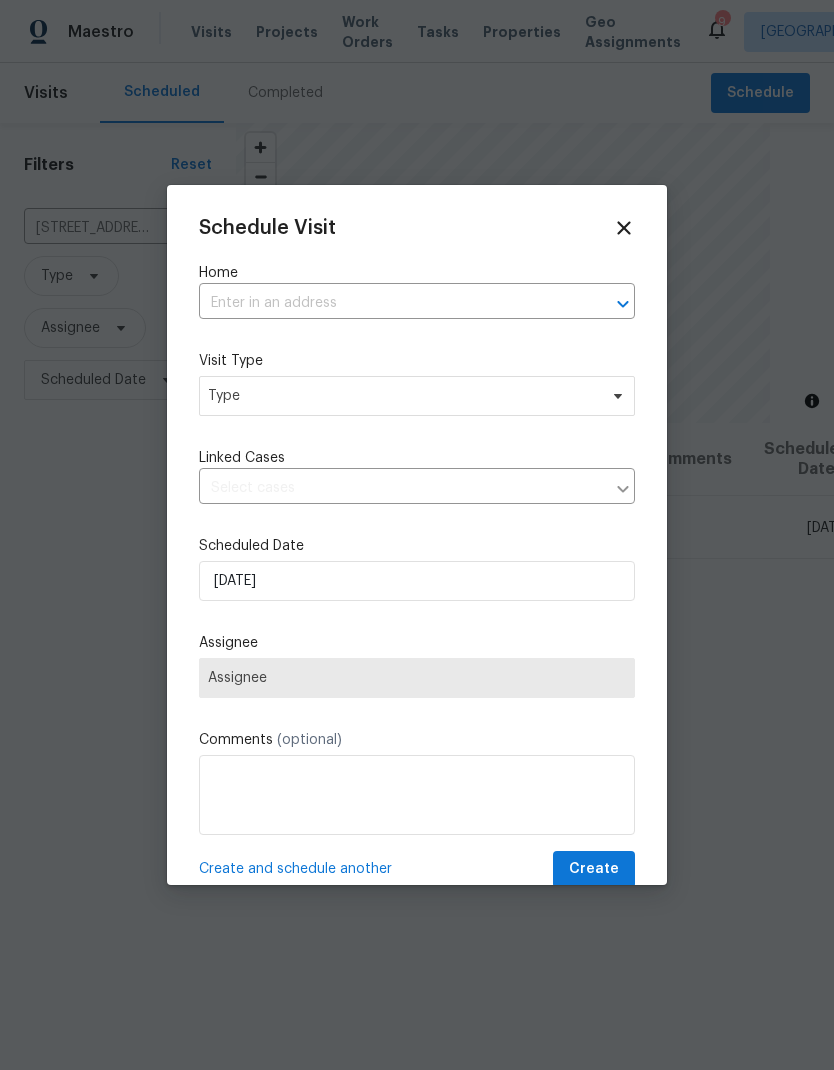 click at bounding box center (389, 303) 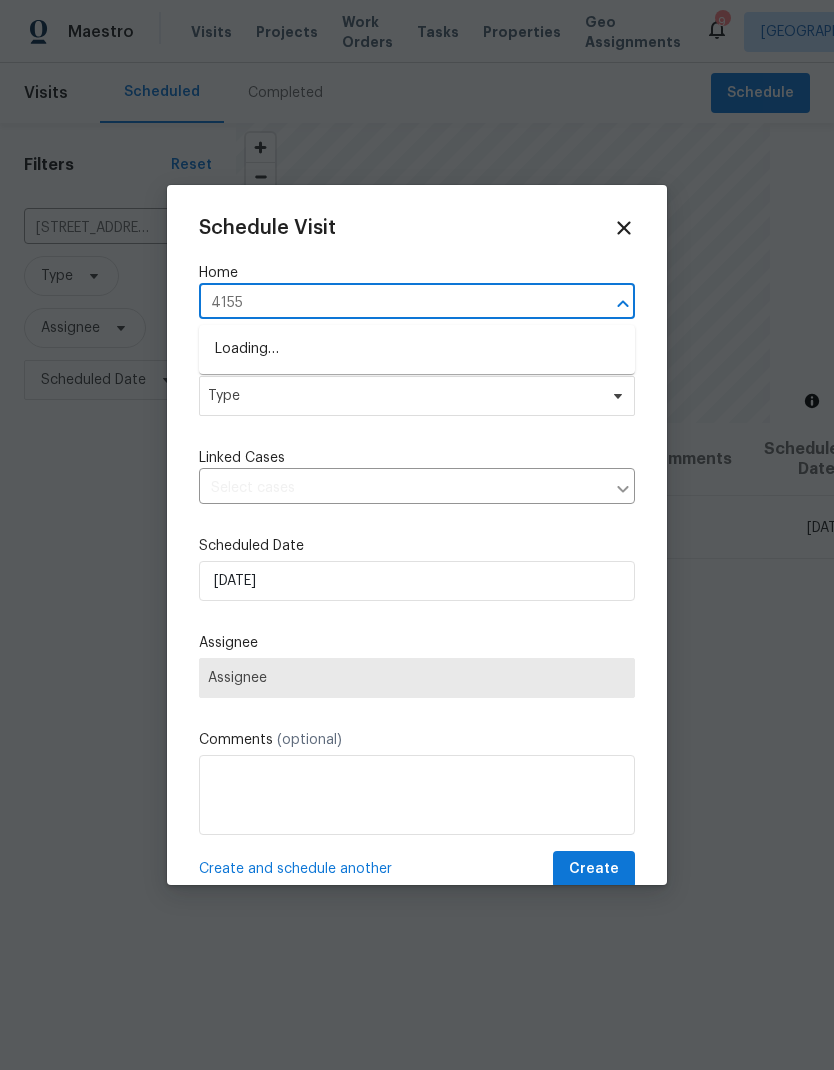 type on "41550" 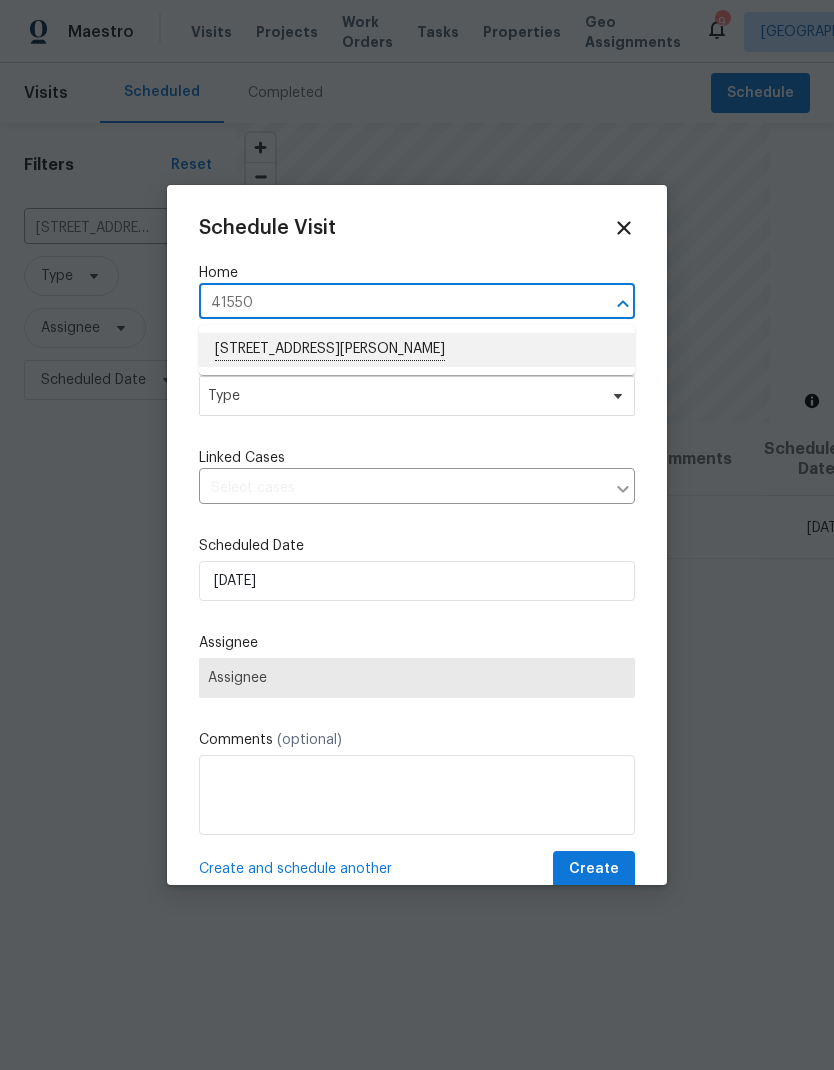 click on "[STREET_ADDRESS][PERSON_NAME]" at bounding box center [417, 350] 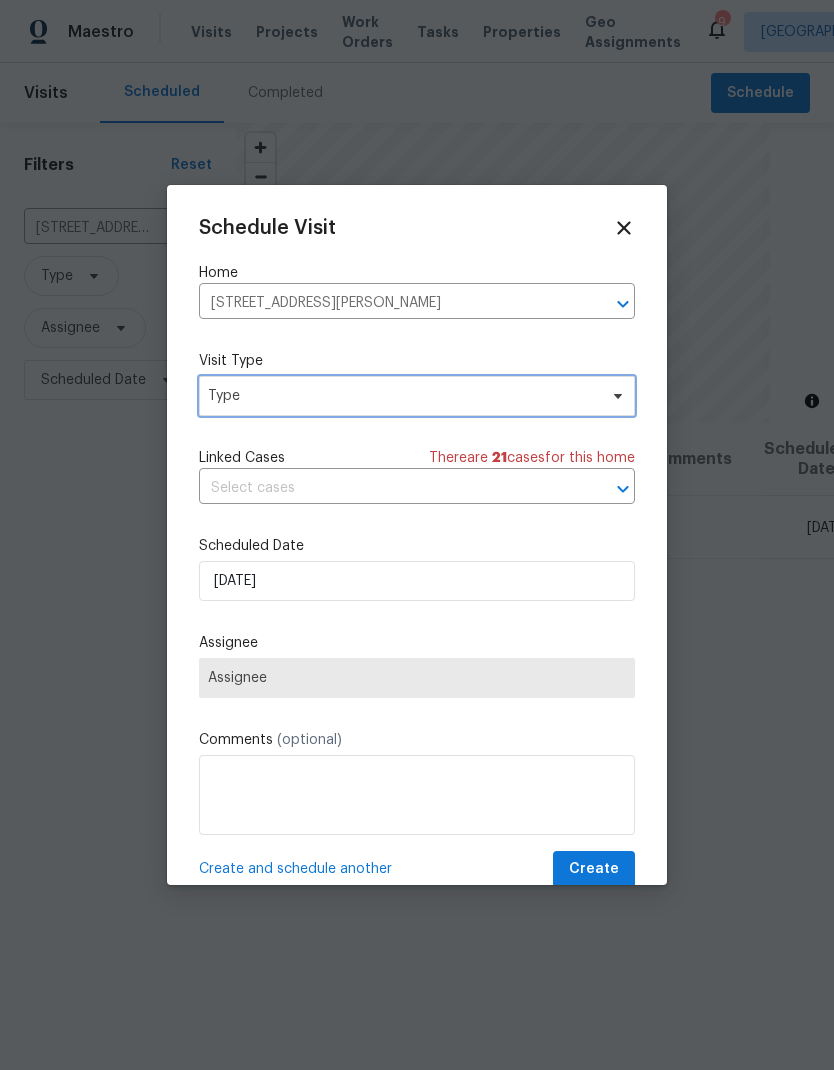 click on "Type" at bounding box center [402, 396] 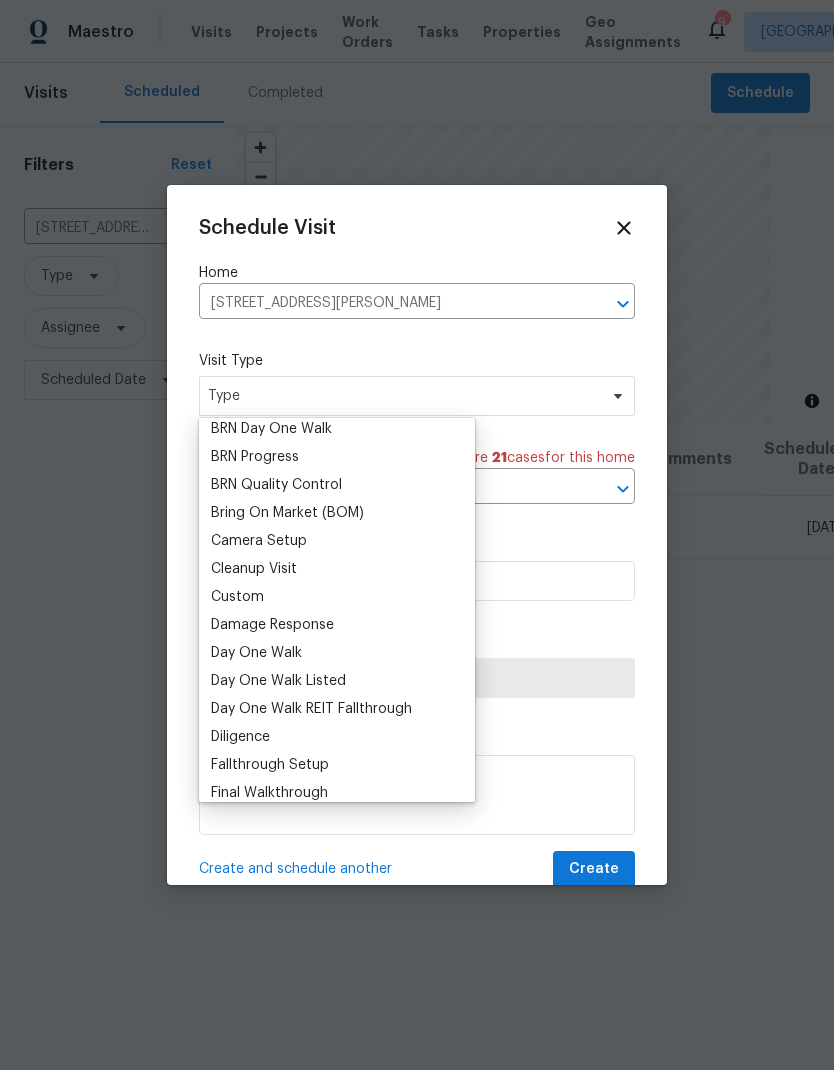 scroll, scrollTop: 146, scrollLeft: 0, axis: vertical 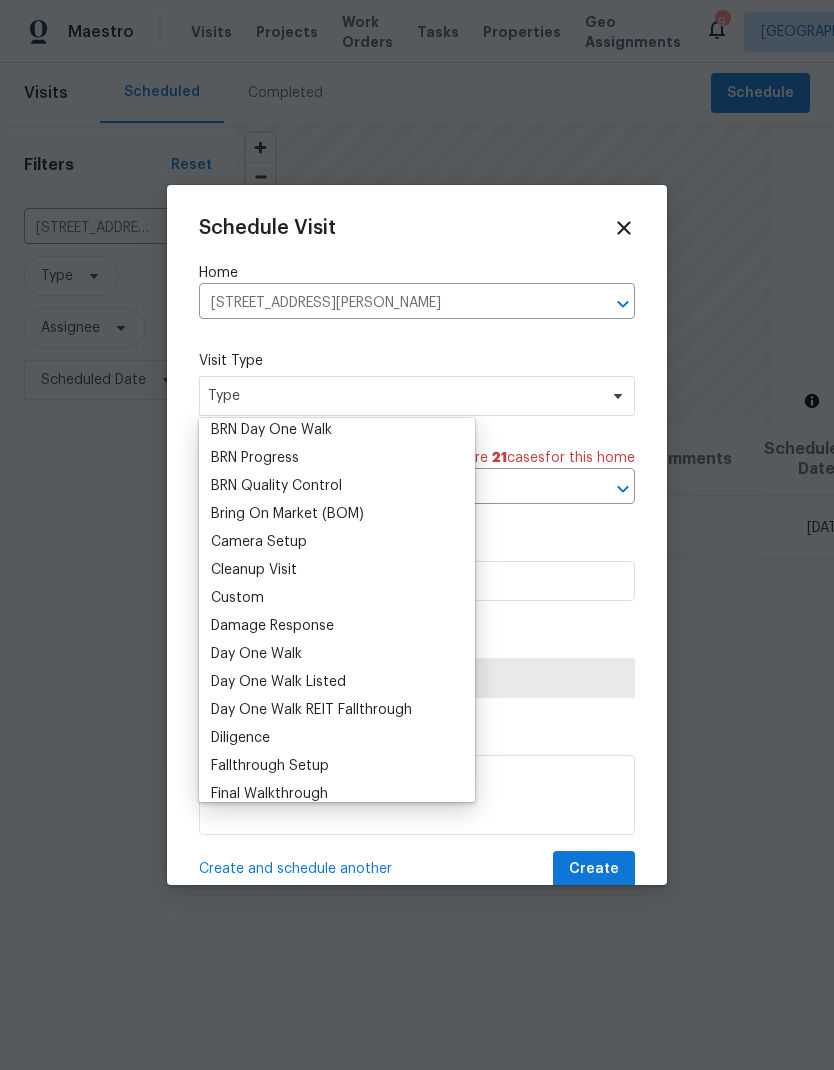 click on "Custom" at bounding box center [237, 598] 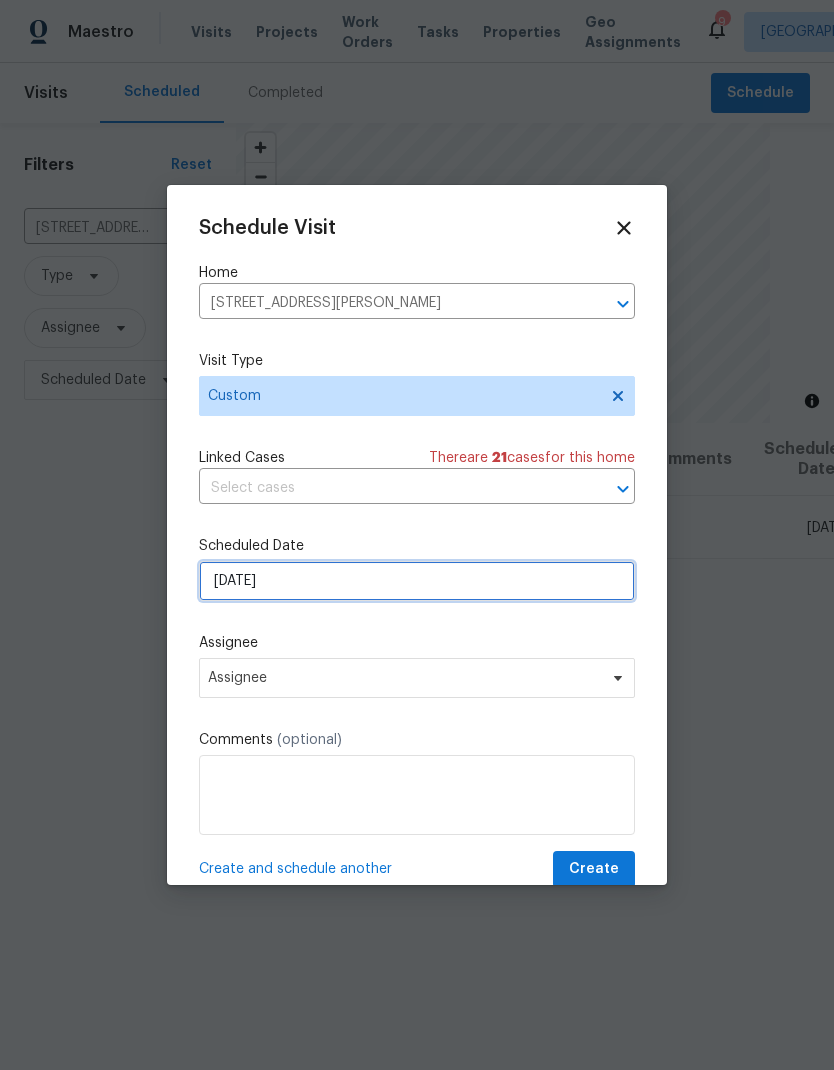 click on "[DATE]" at bounding box center (417, 581) 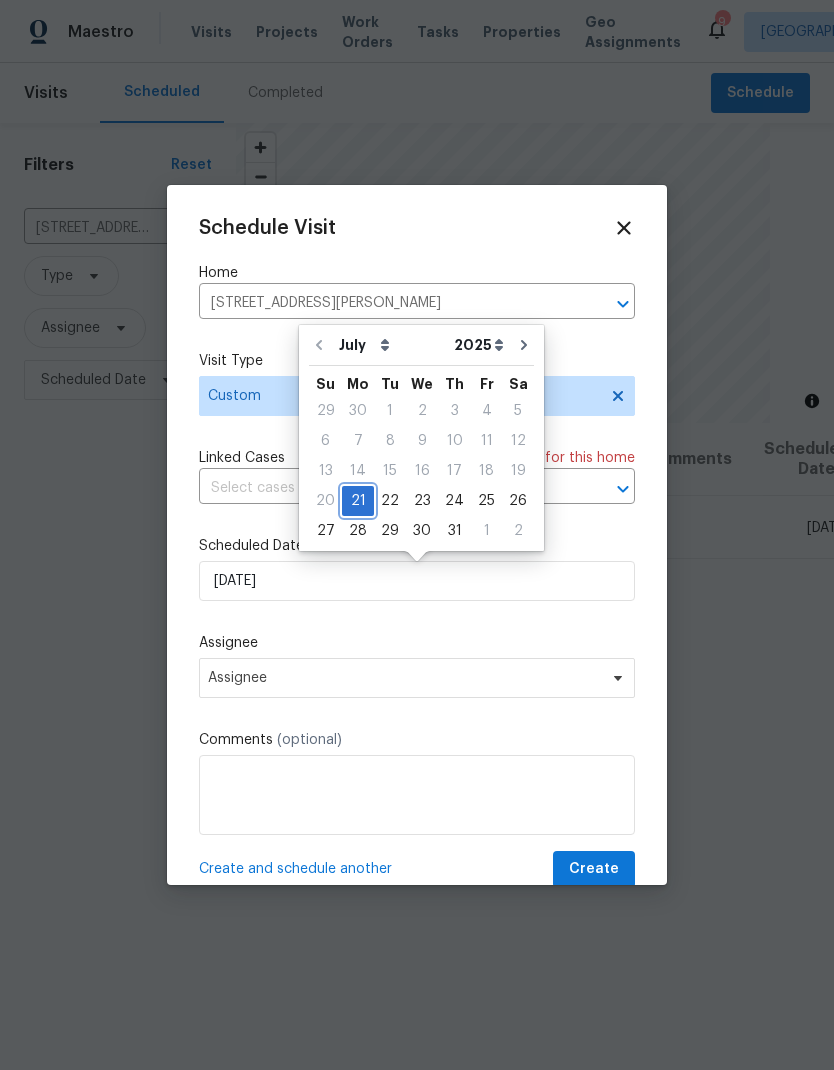 click on "21" at bounding box center [358, 501] 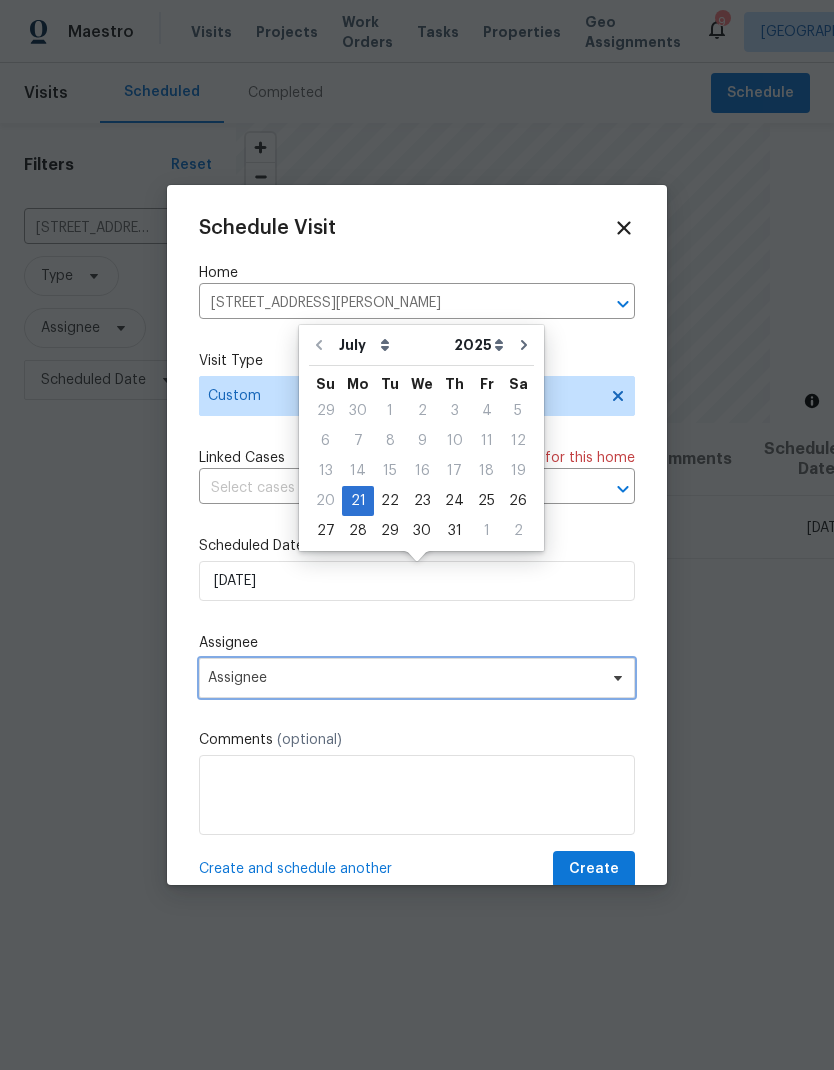 click on "Assignee" at bounding box center [404, 678] 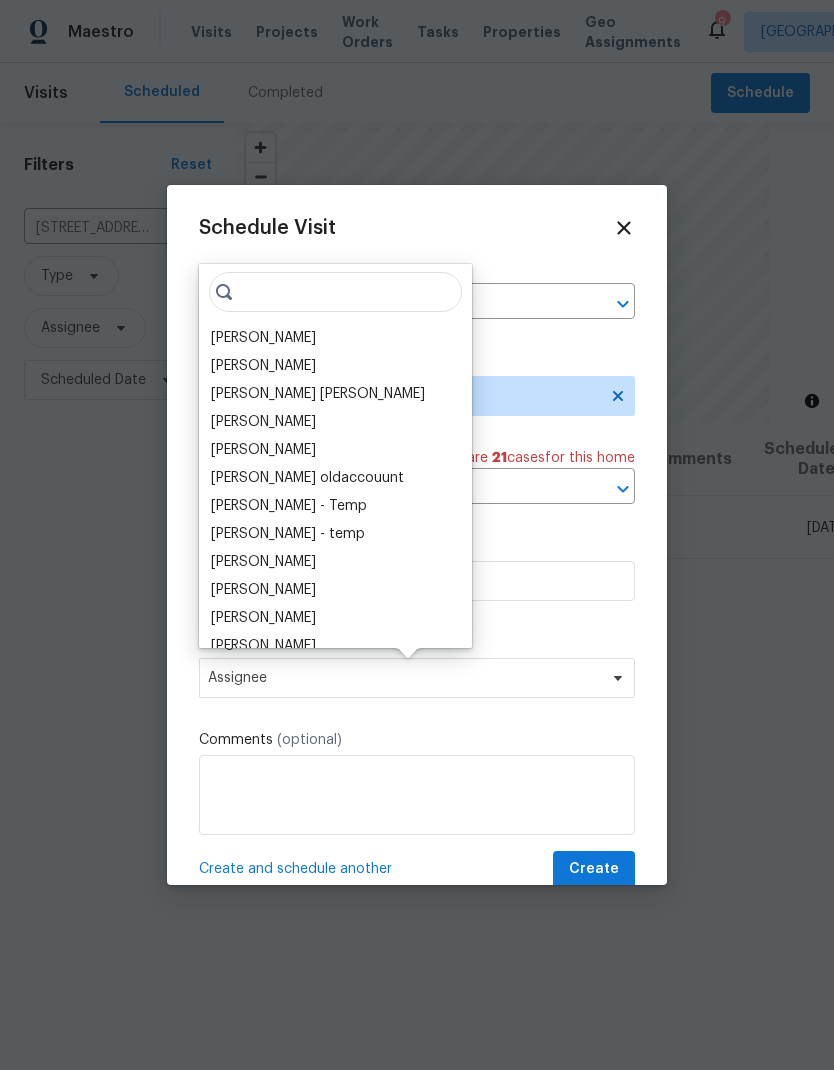 click on "[PERSON_NAME]" at bounding box center (263, 338) 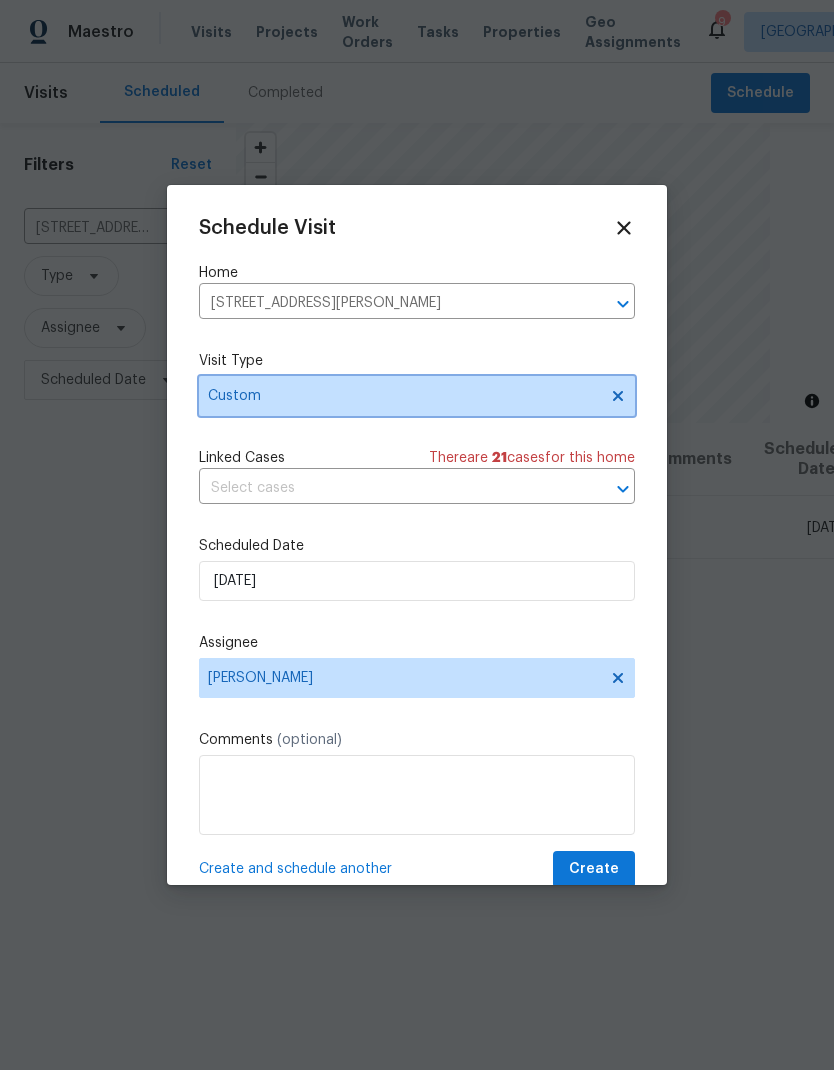 click on "Custom" at bounding box center (402, 396) 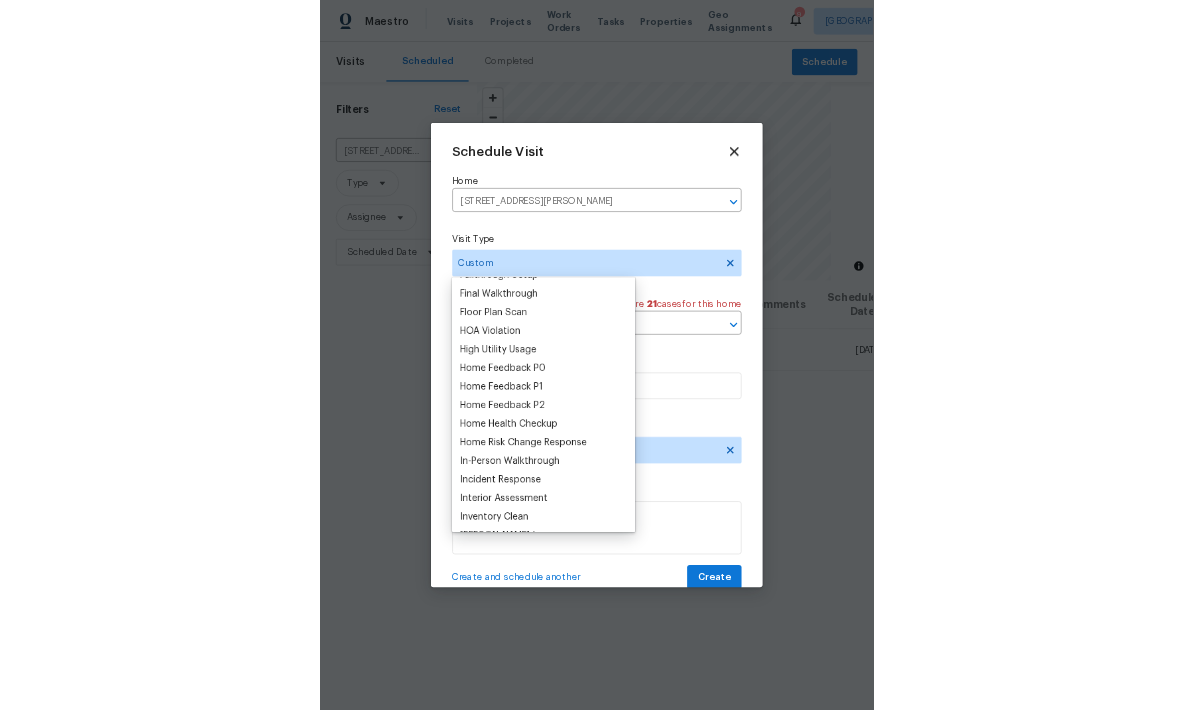 scroll, scrollTop: 499, scrollLeft: 0, axis: vertical 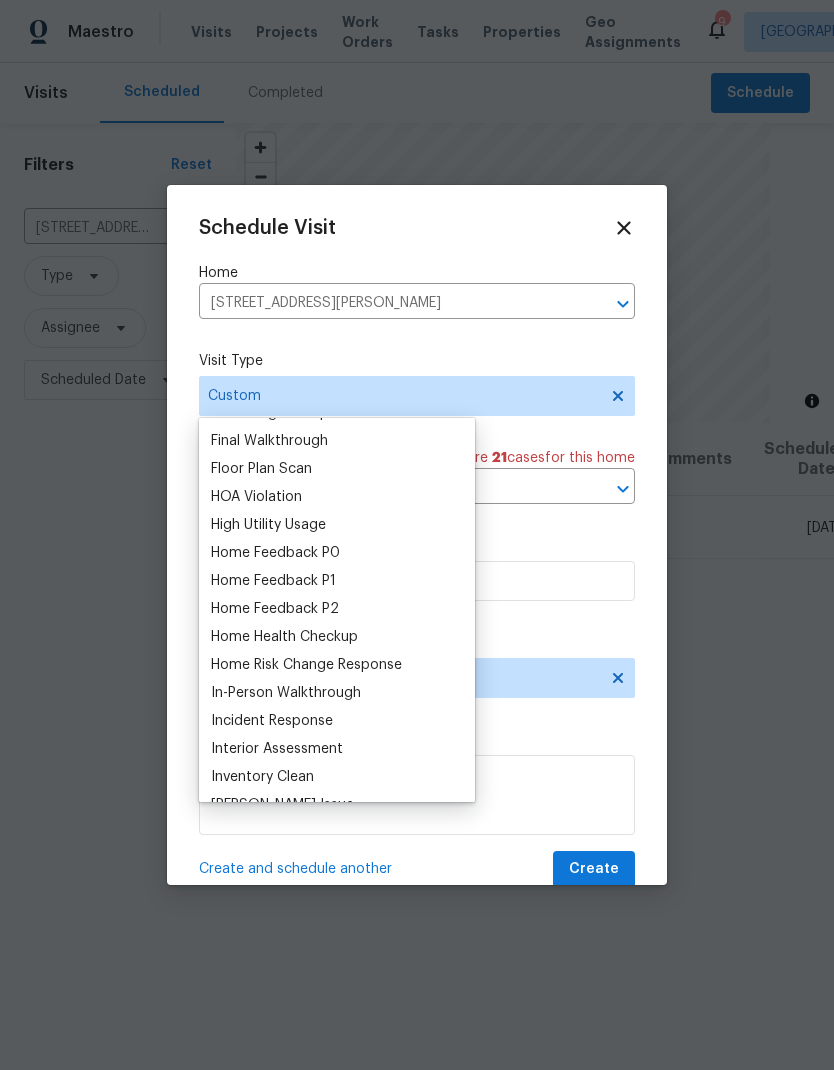 click on "Home Health Checkup" at bounding box center (284, 637) 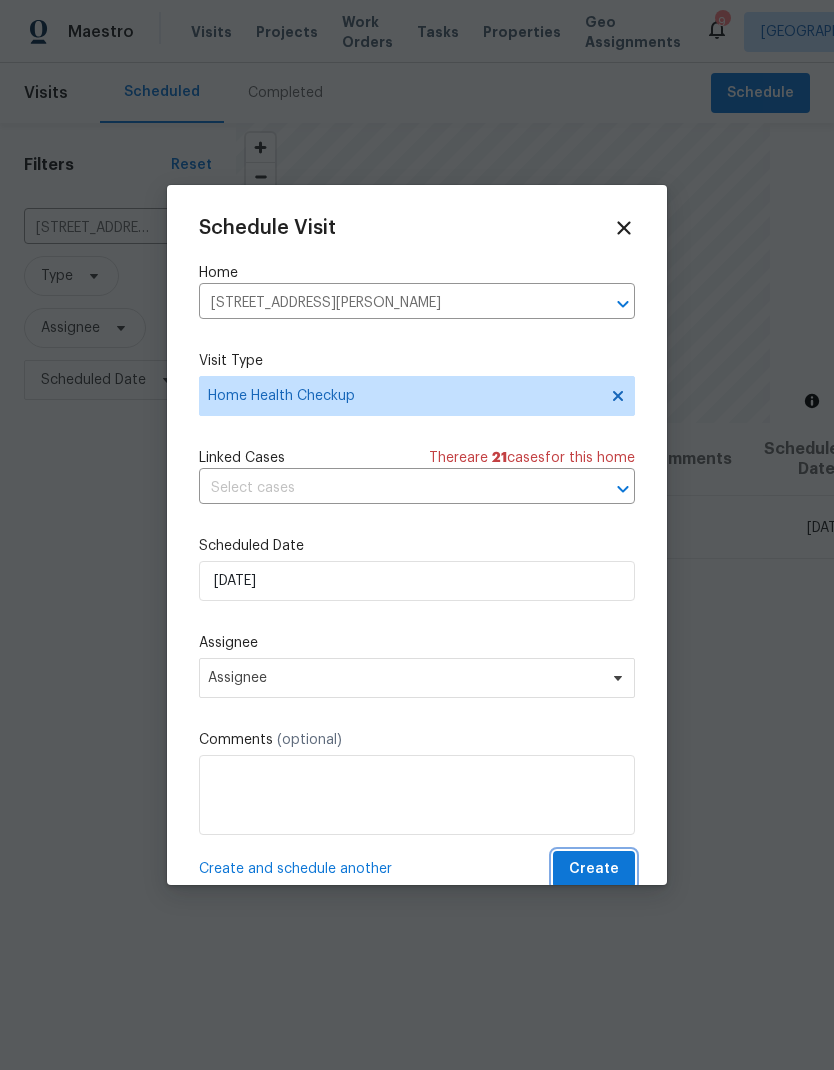 click on "Create" at bounding box center [594, 869] 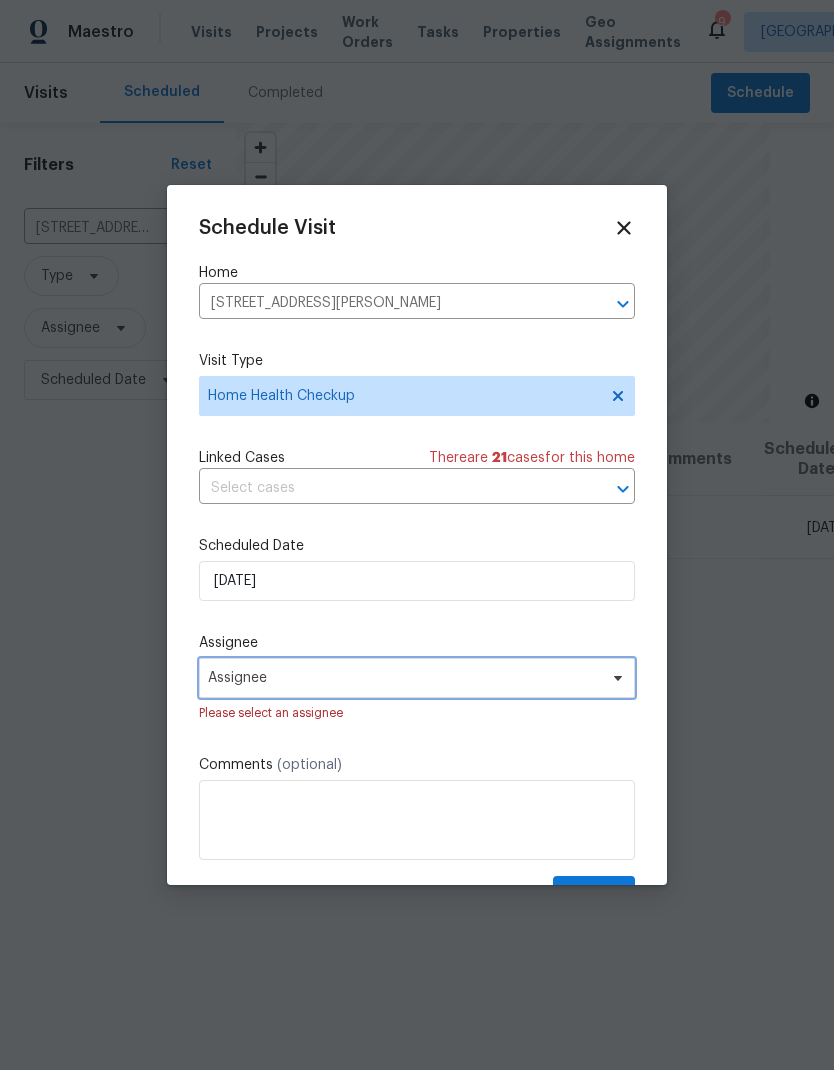 click on "Assignee" at bounding box center (404, 678) 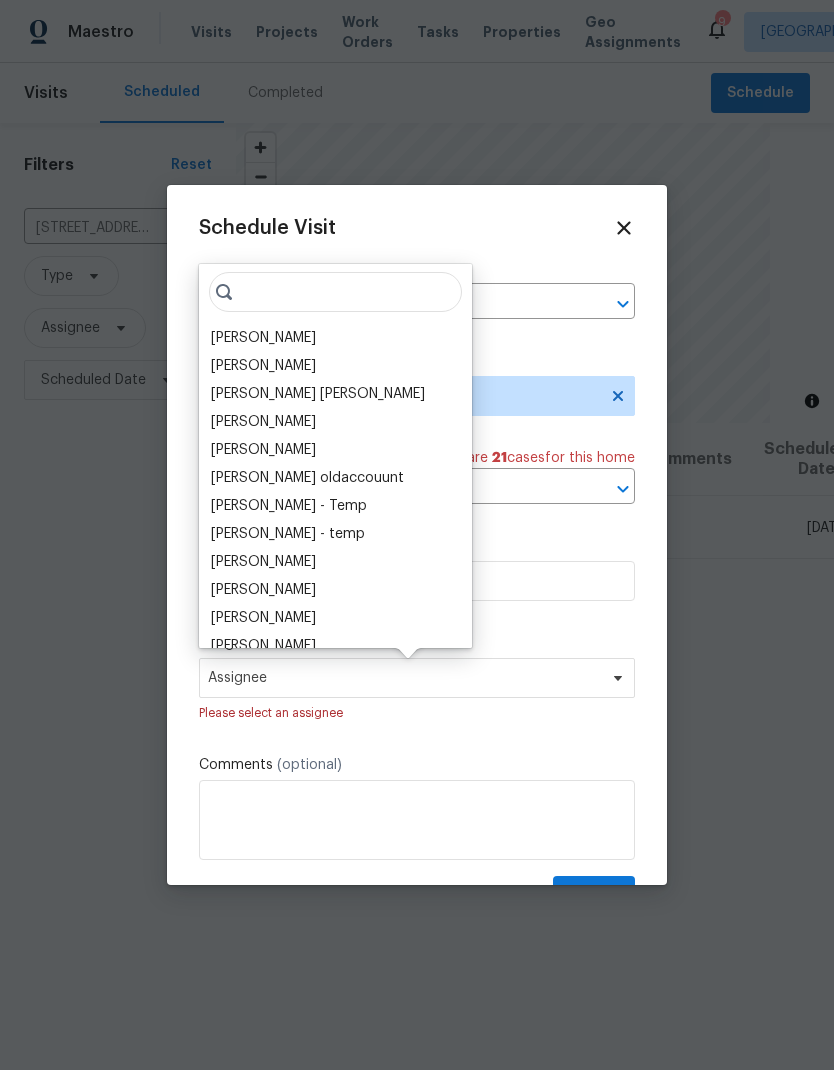 click on "[PERSON_NAME]" at bounding box center [263, 338] 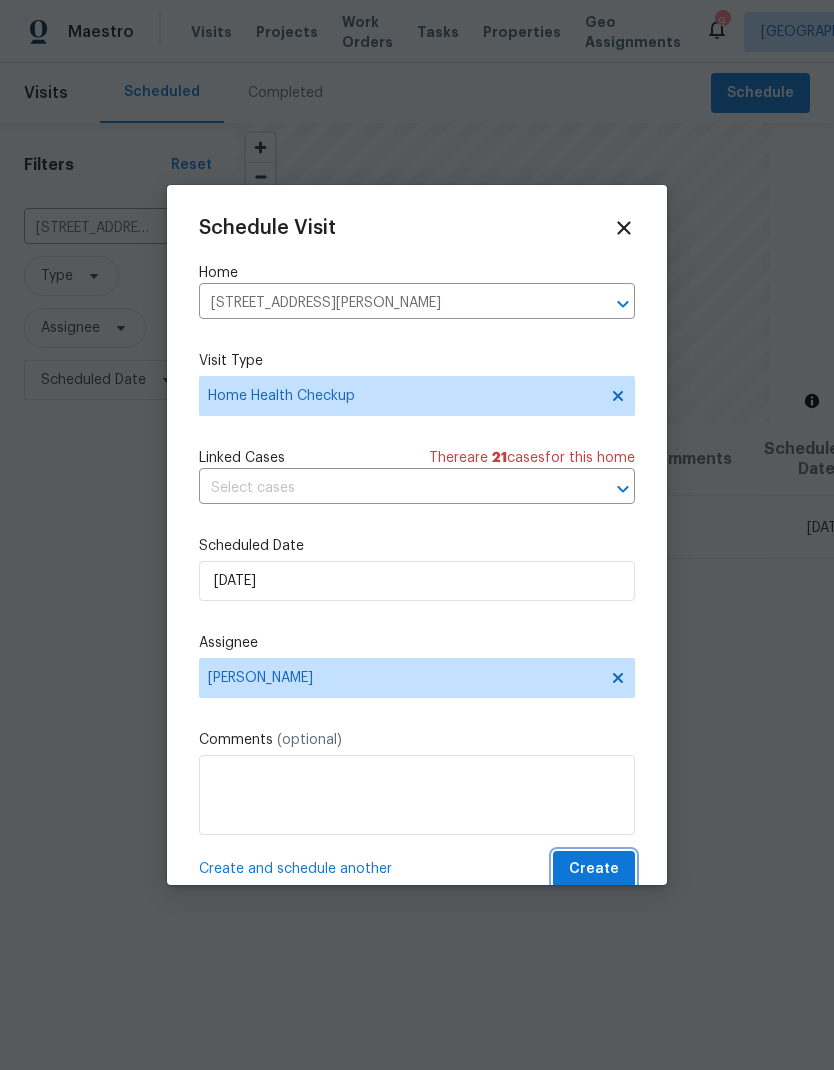 click on "Create" at bounding box center (594, 869) 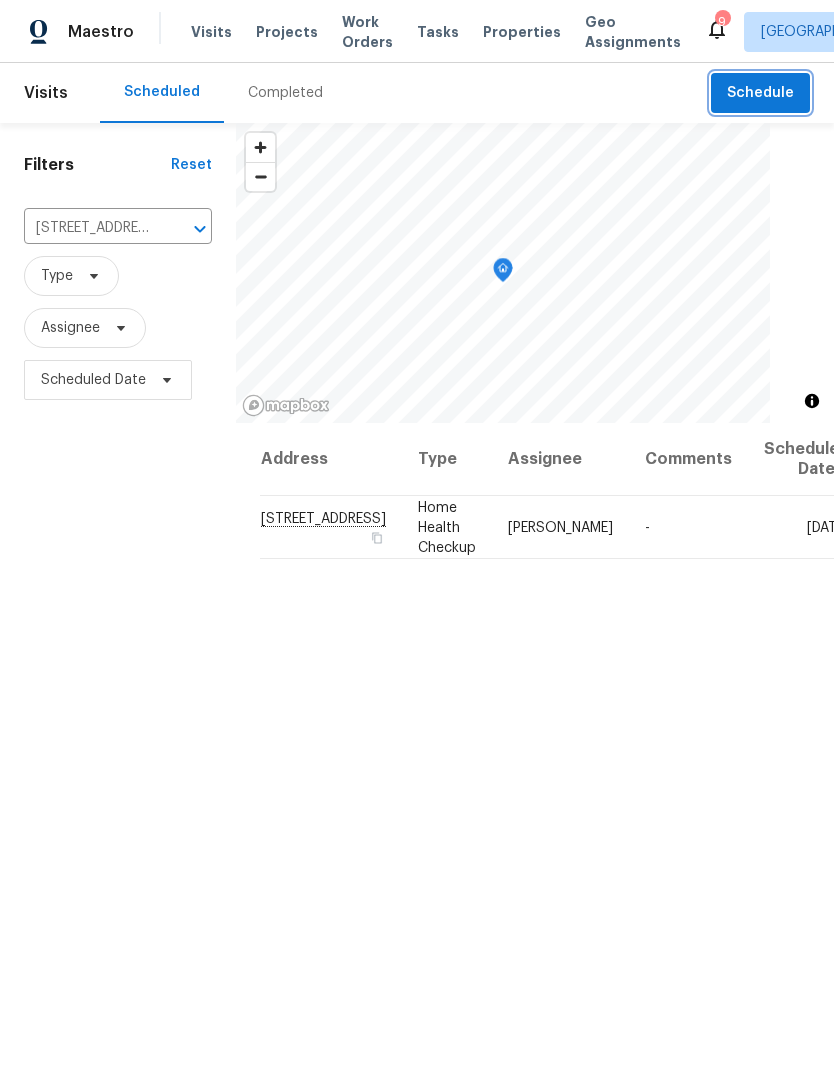 click 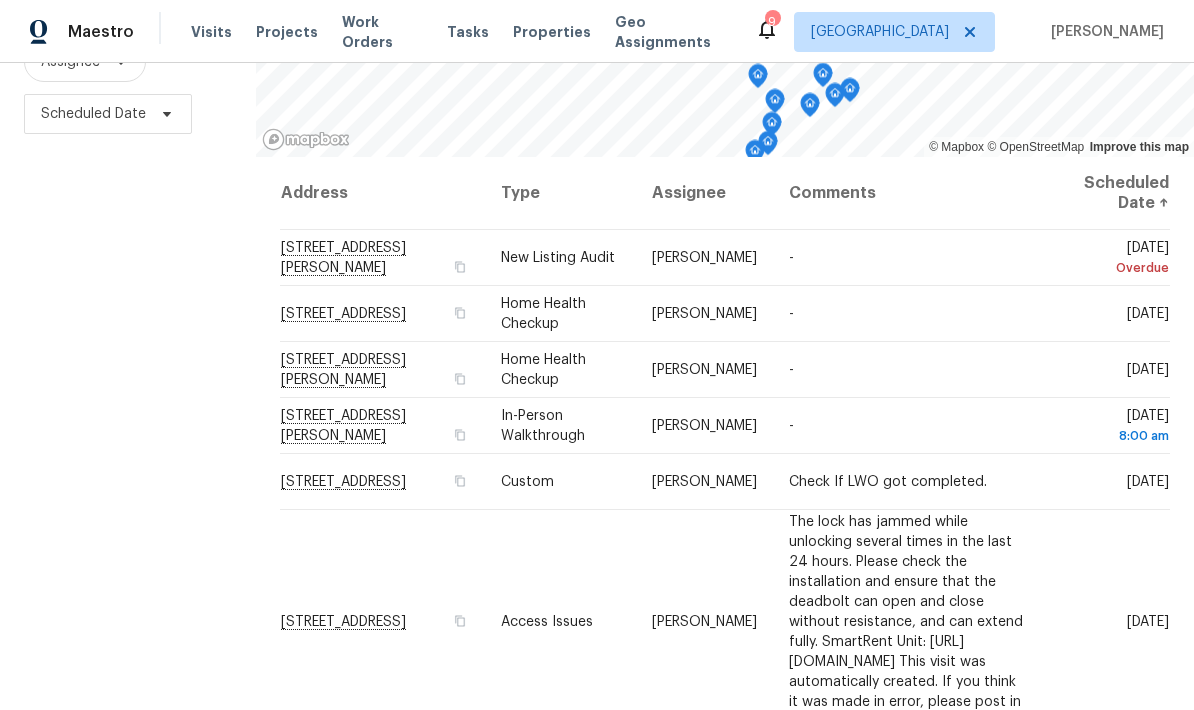 scroll, scrollTop: 265, scrollLeft: 0, axis: vertical 